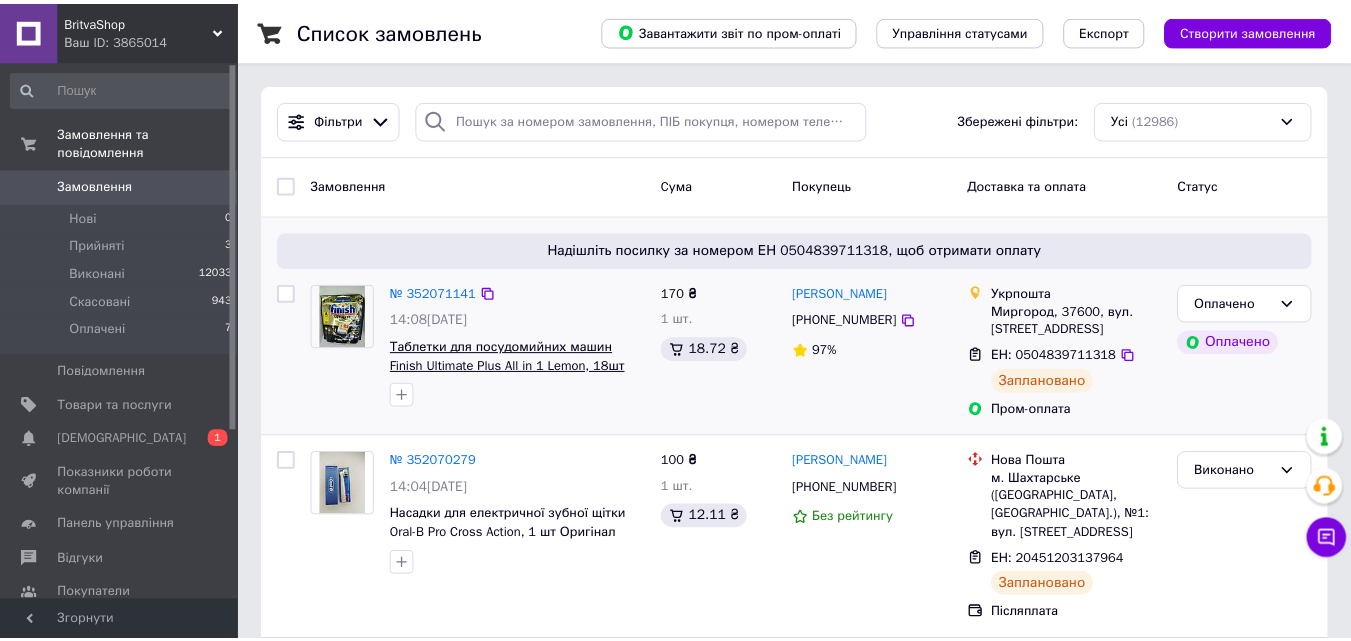 scroll, scrollTop: 0, scrollLeft: 0, axis: both 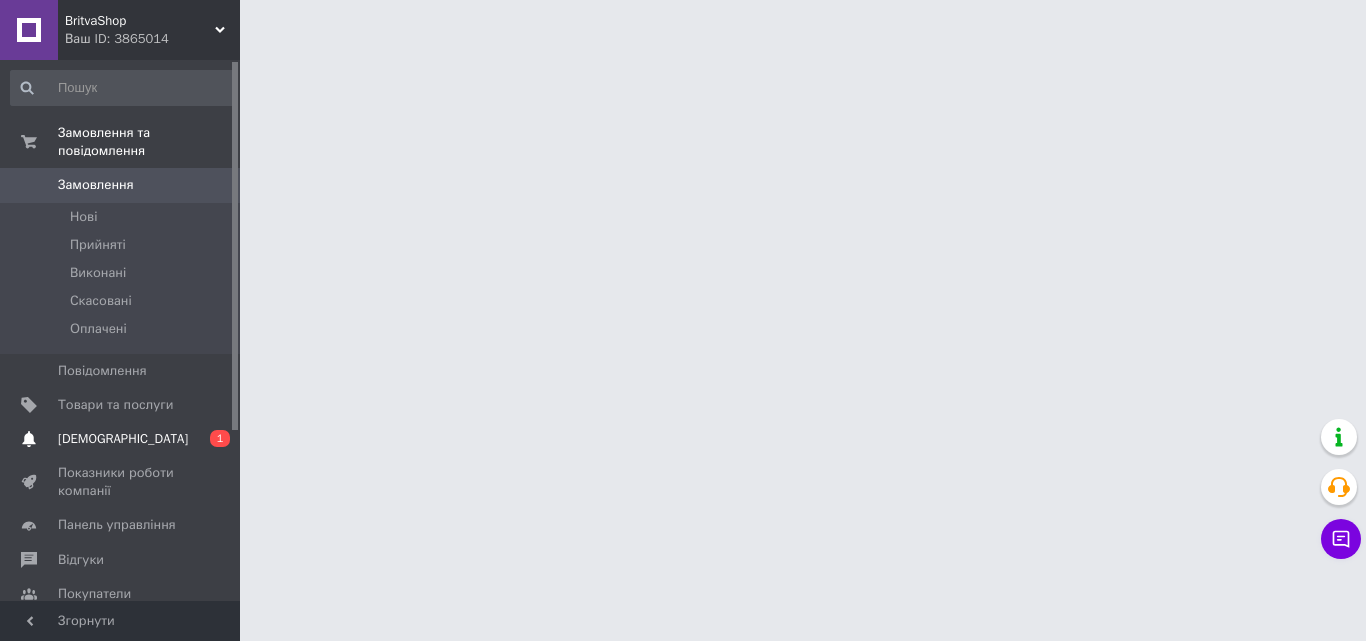 click on "Сповіщення 0 1" at bounding box center (123, 439) 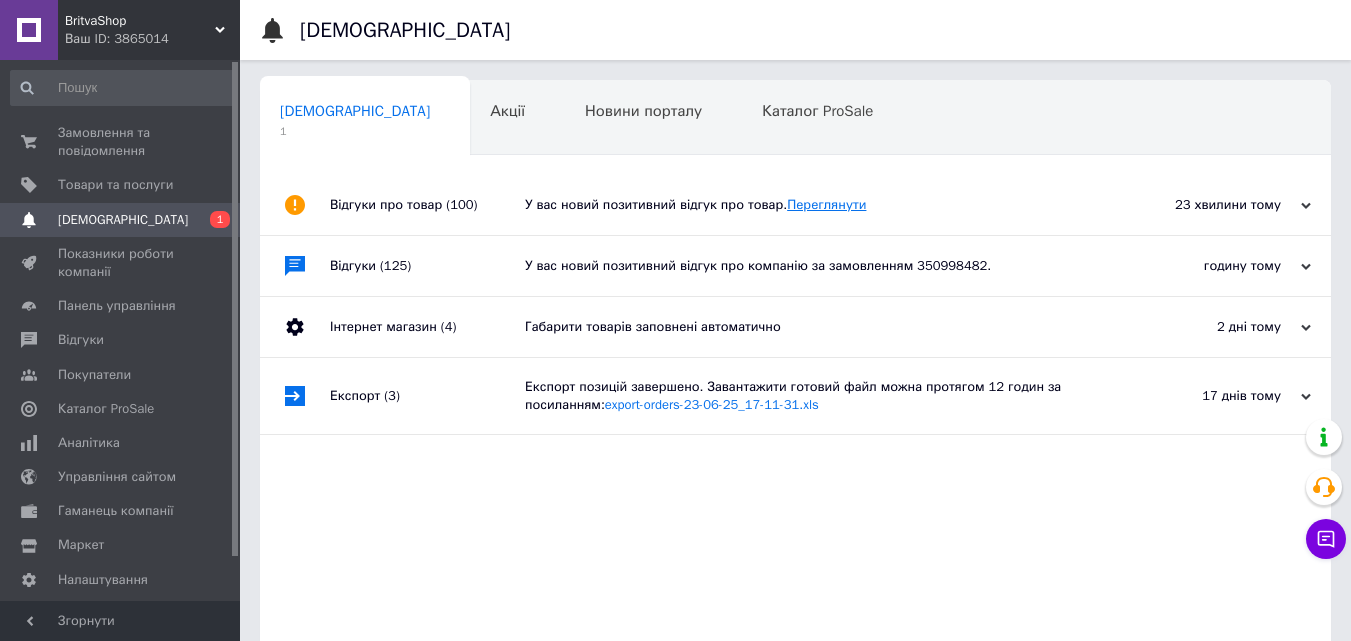 click on "Переглянути" at bounding box center [826, 204] 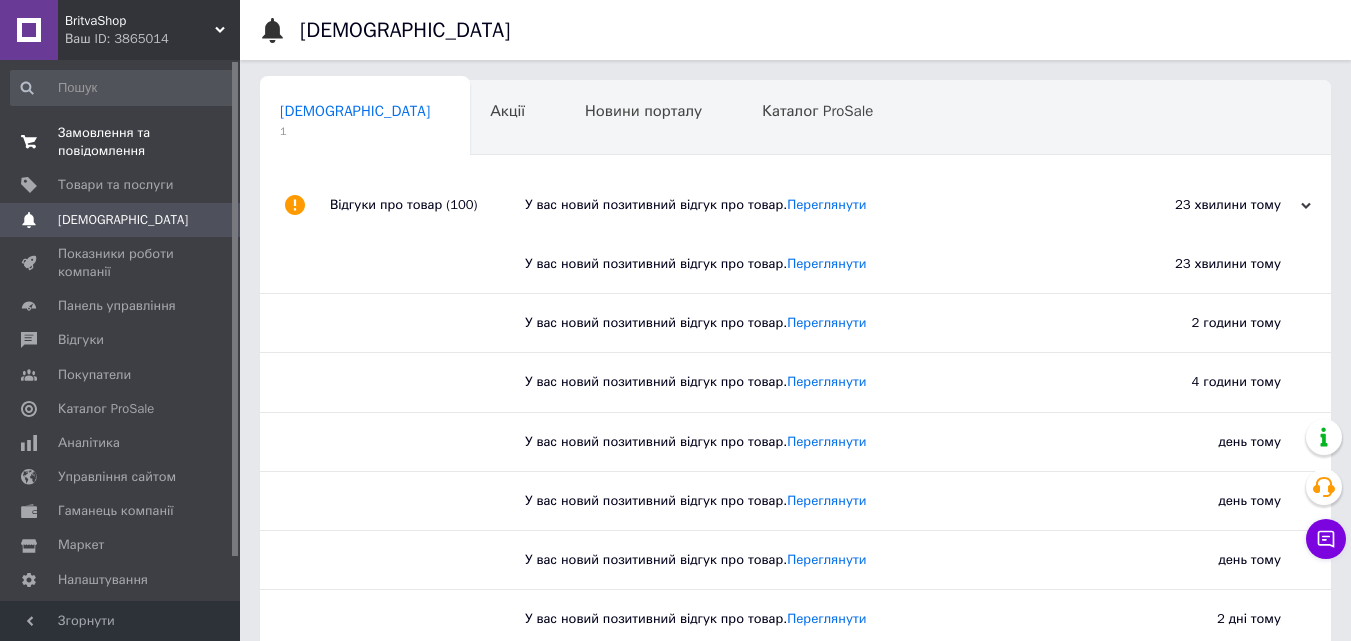 click on "Замовлення та повідомлення" at bounding box center (121, 142) 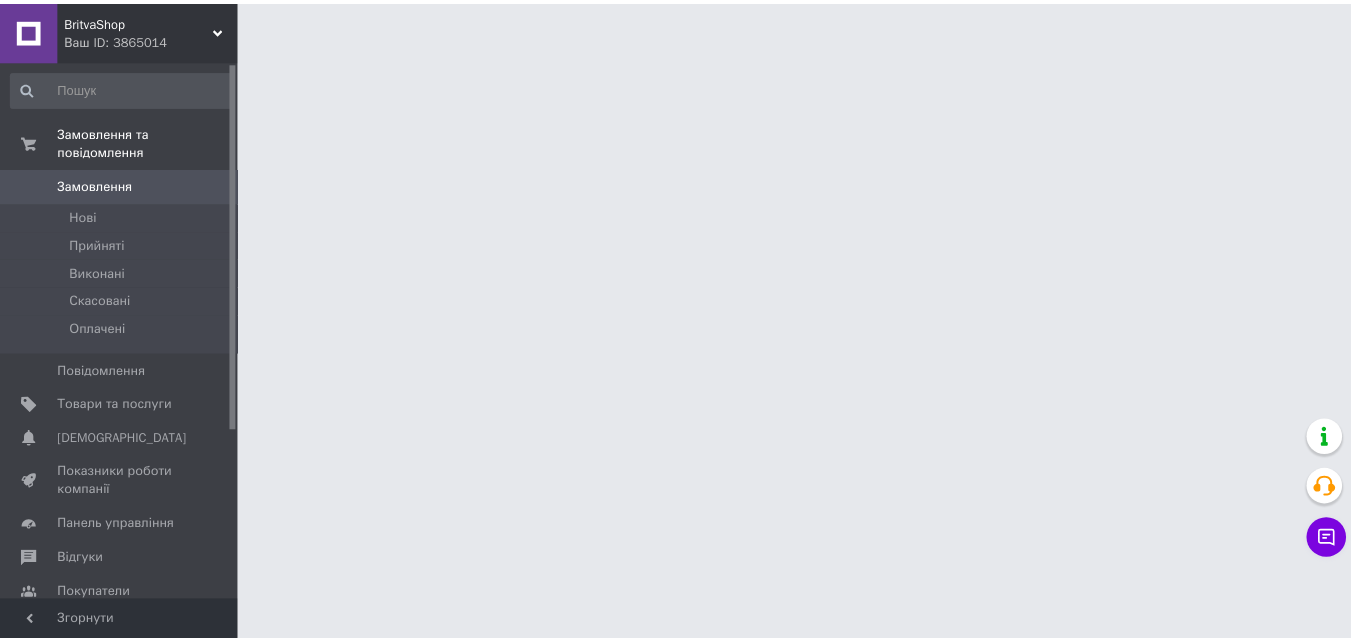 scroll, scrollTop: 0, scrollLeft: 0, axis: both 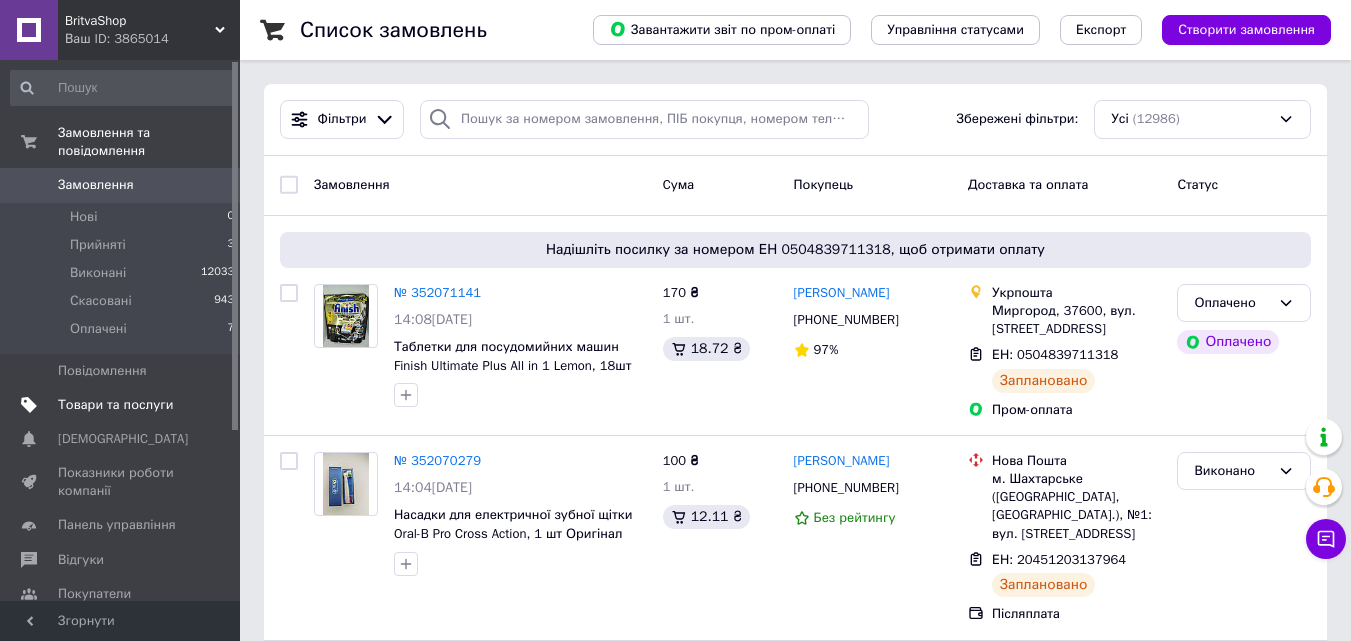 click on "Товари та послуги" at bounding box center (115, 405) 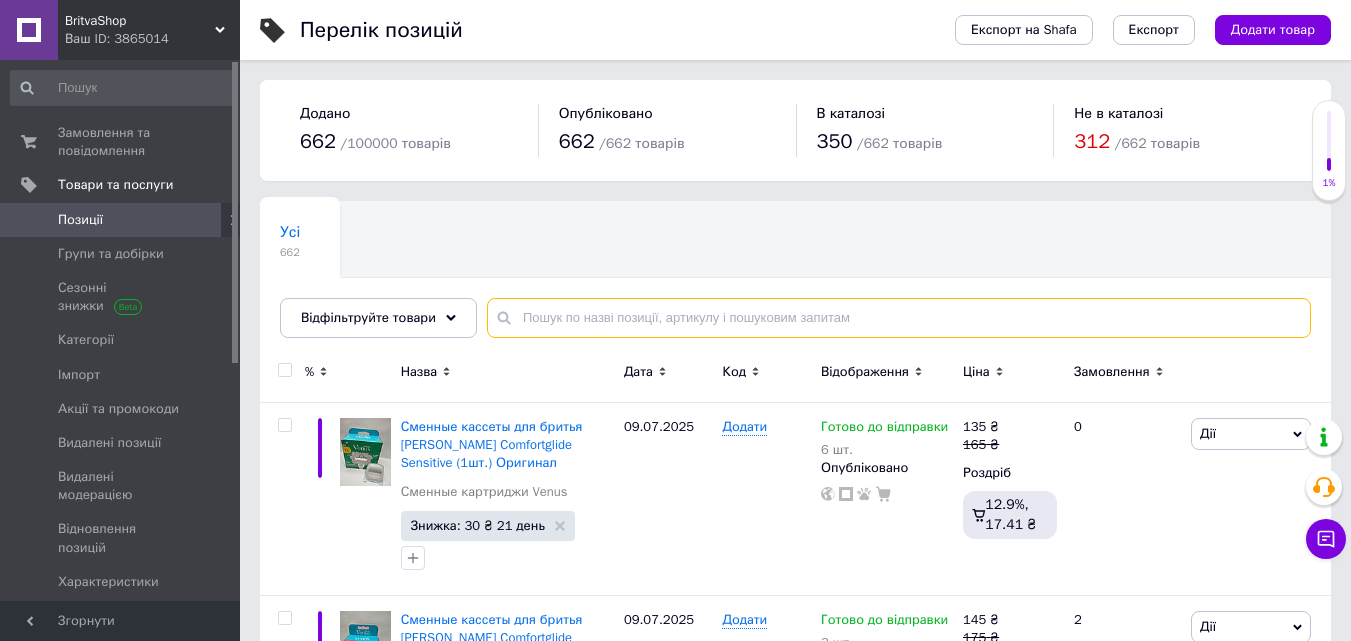 click at bounding box center [899, 318] 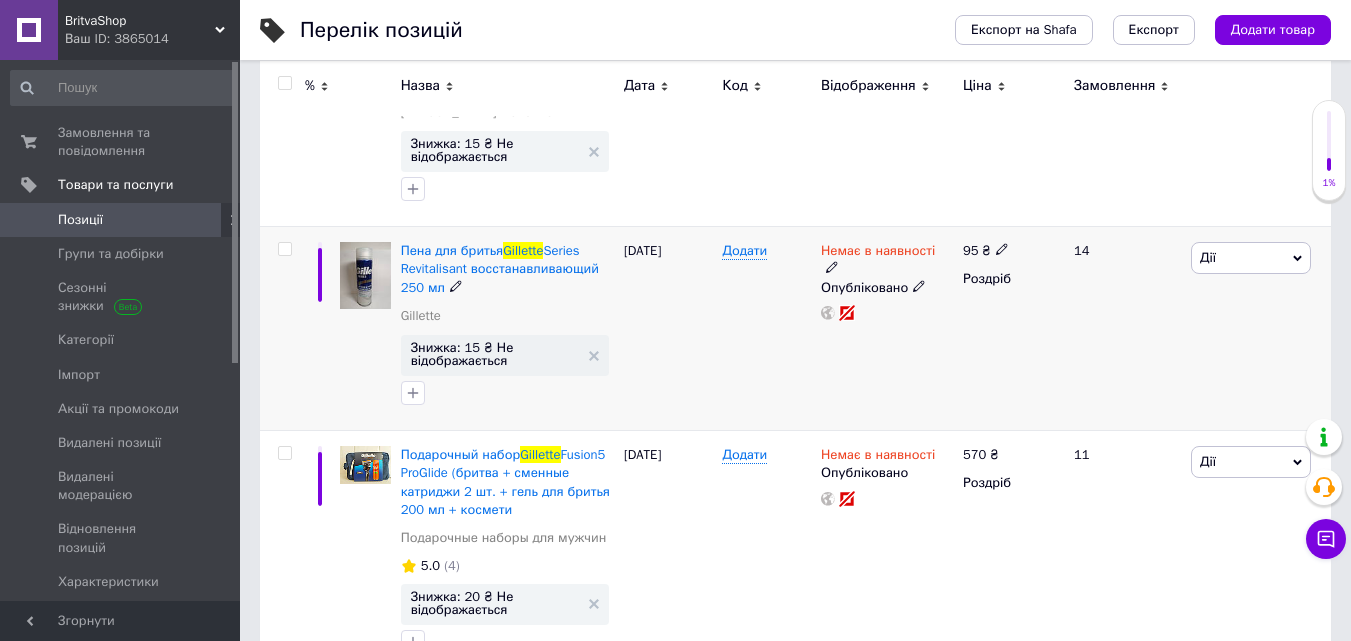 scroll, scrollTop: 400, scrollLeft: 0, axis: vertical 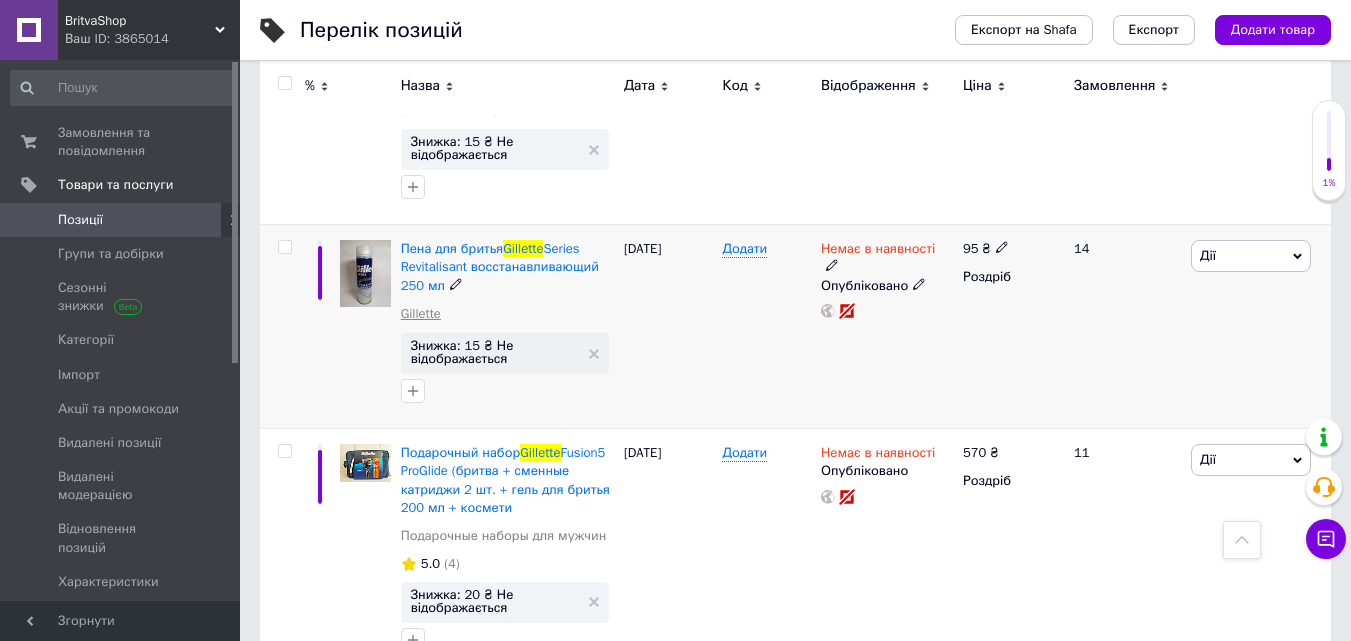 type on "gillette" 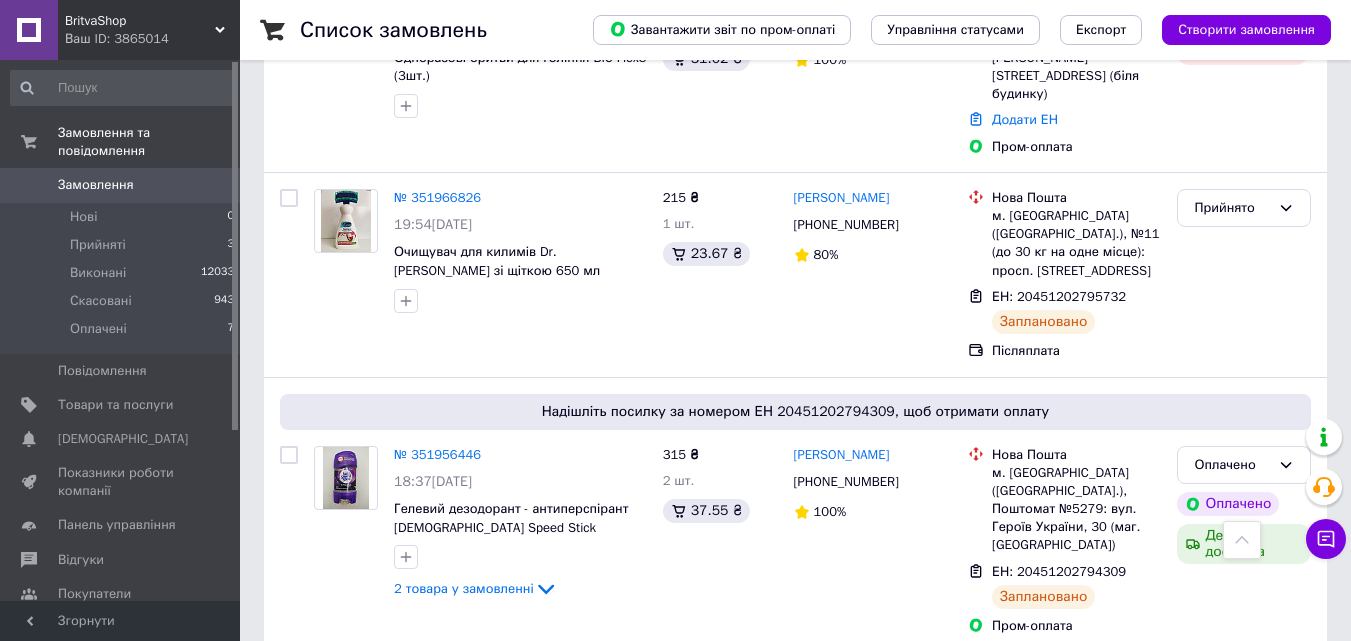 scroll, scrollTop: 4100, scrollLeft: 0, axis: vertical 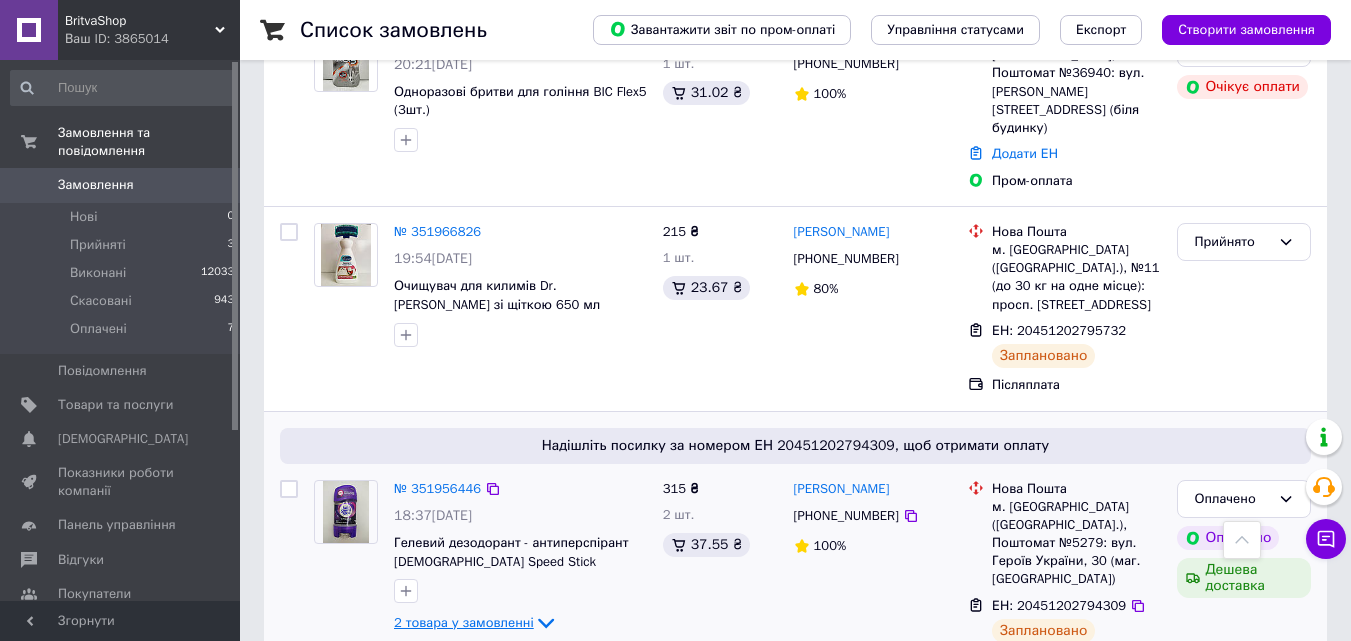 click 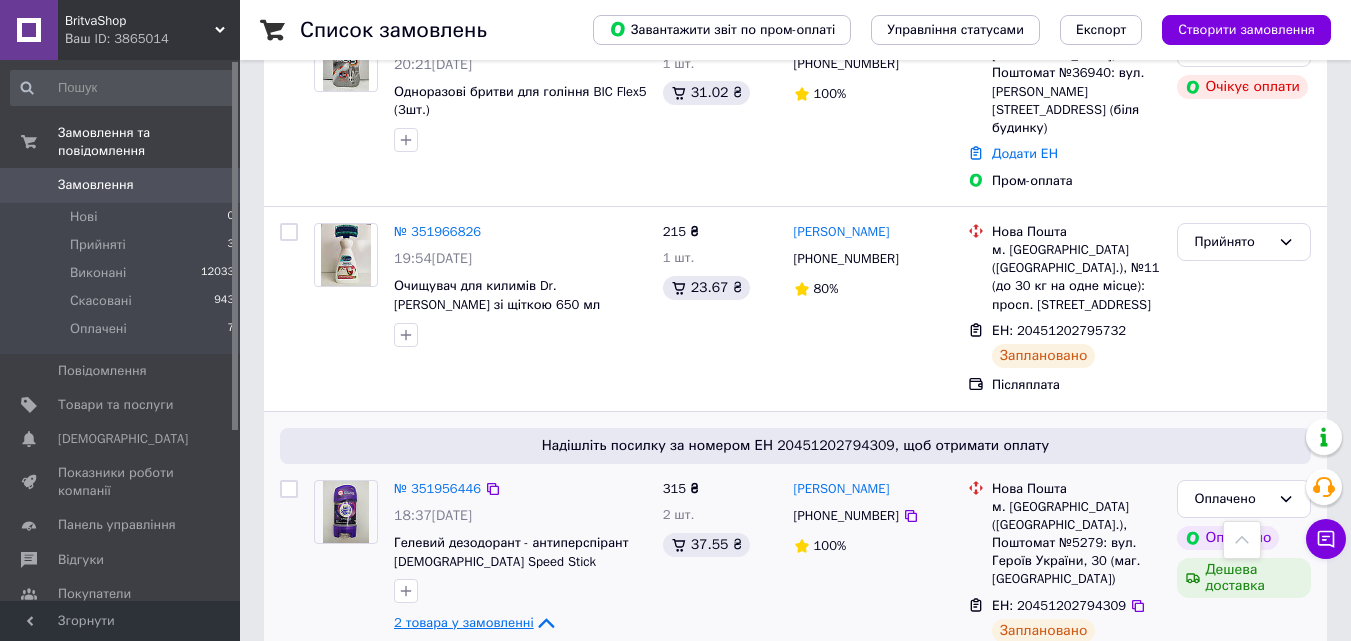click 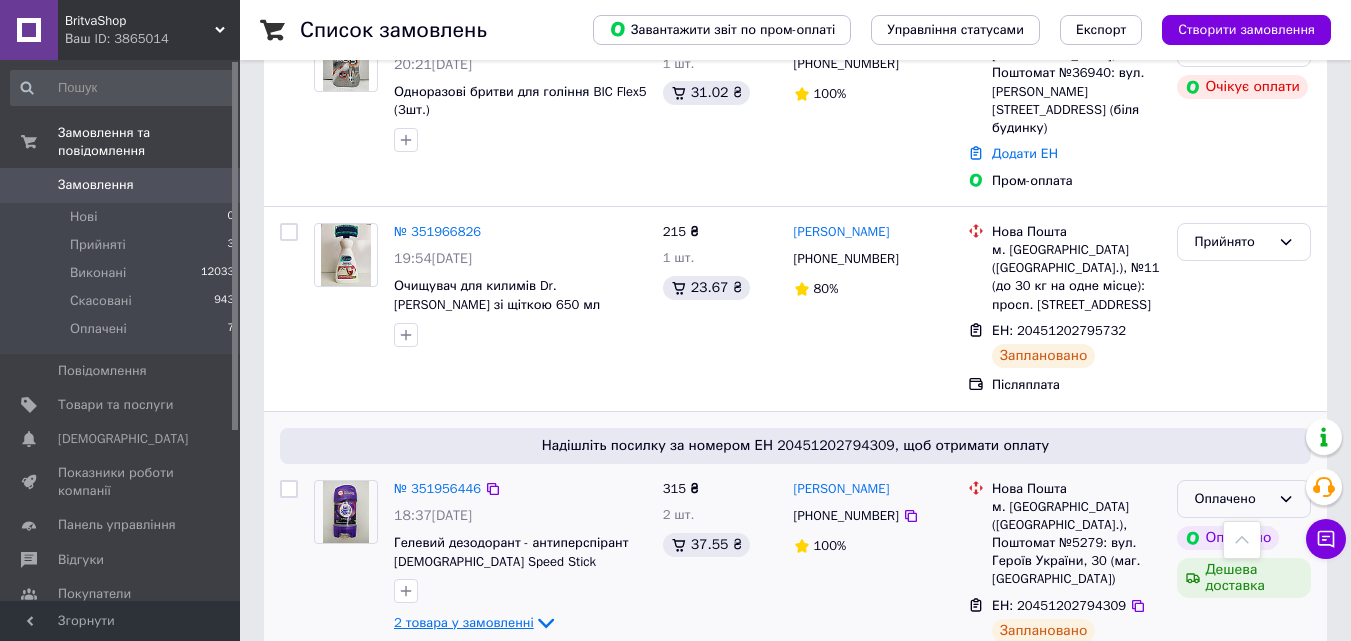 click 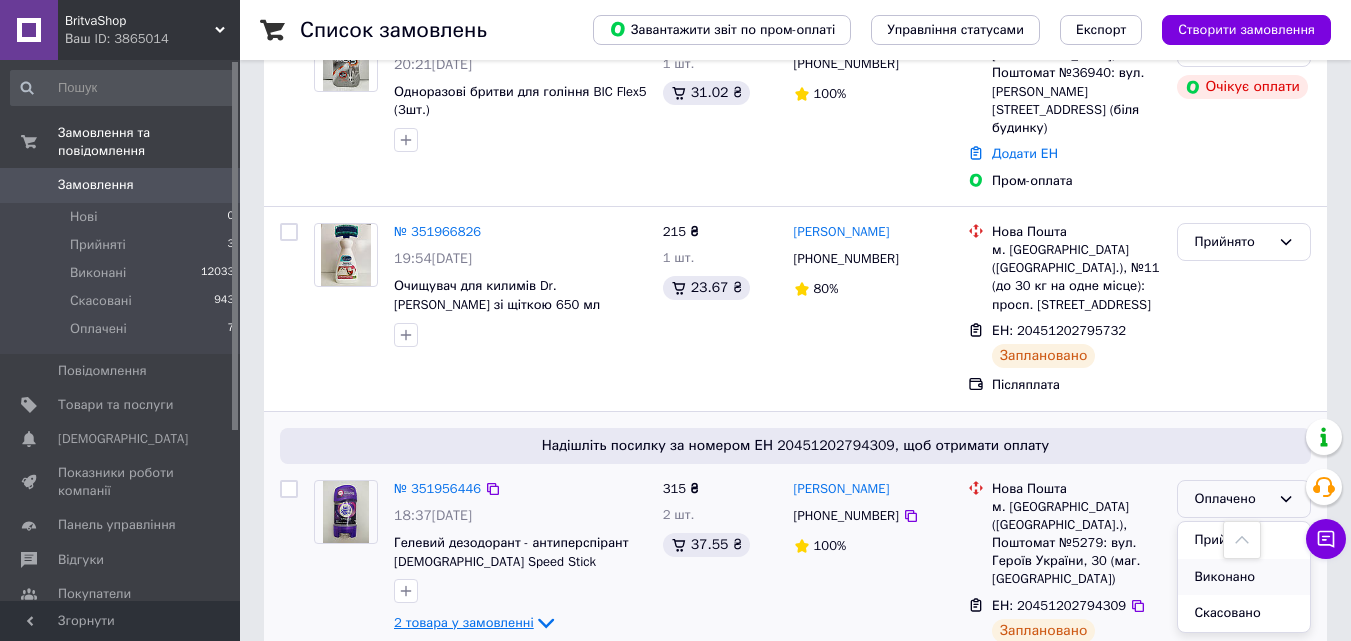 click on "Виконано" at bounding box center [1244, 577] 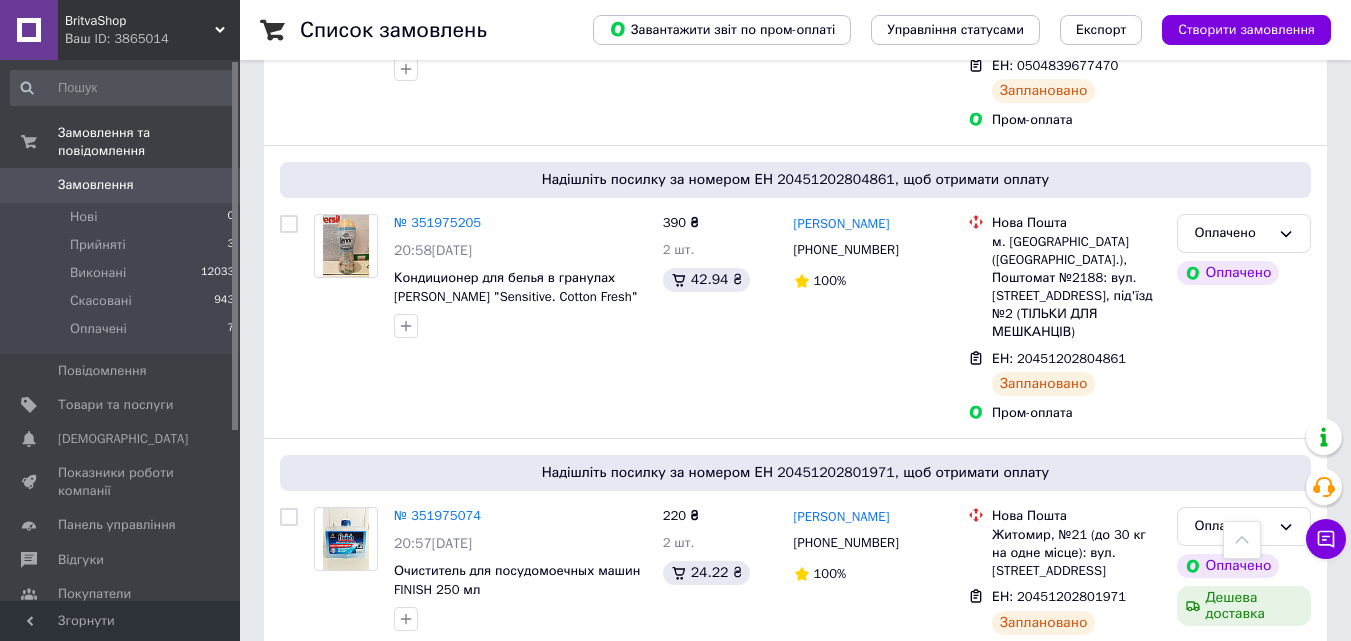 scroll, scrollTop: 3902, scrollLeft: 0, axis: vertical 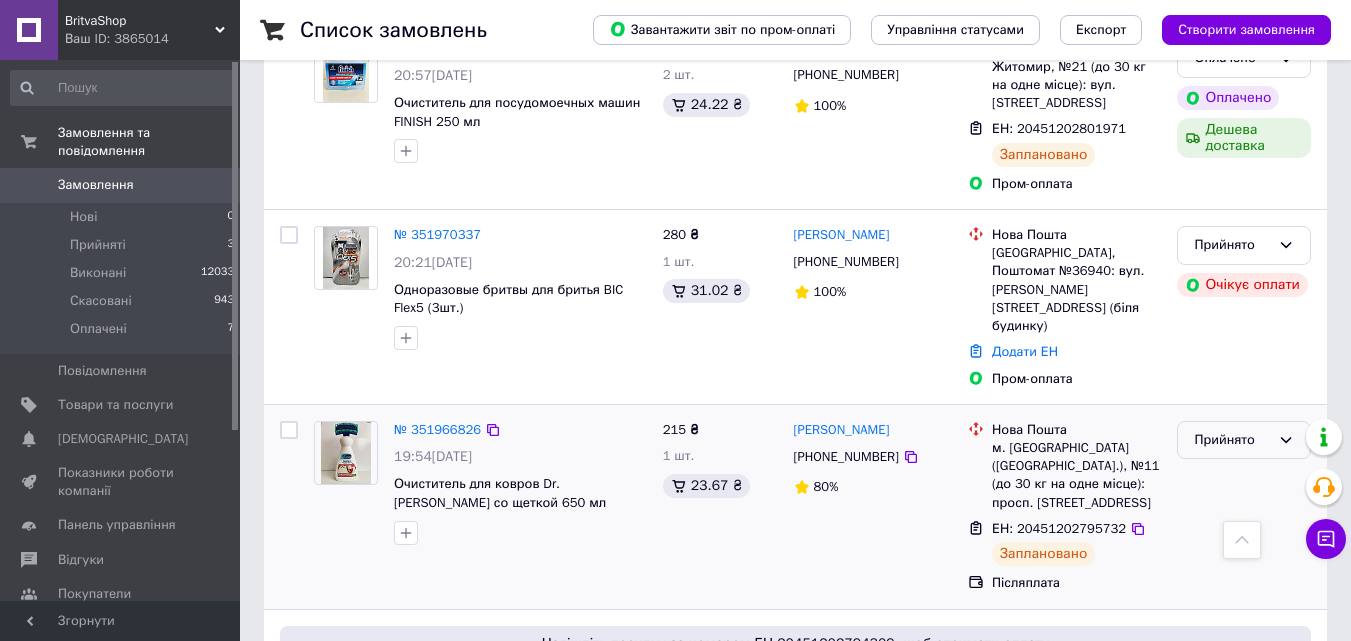 click on "Прийнято" at bounding box center [1244, 440] 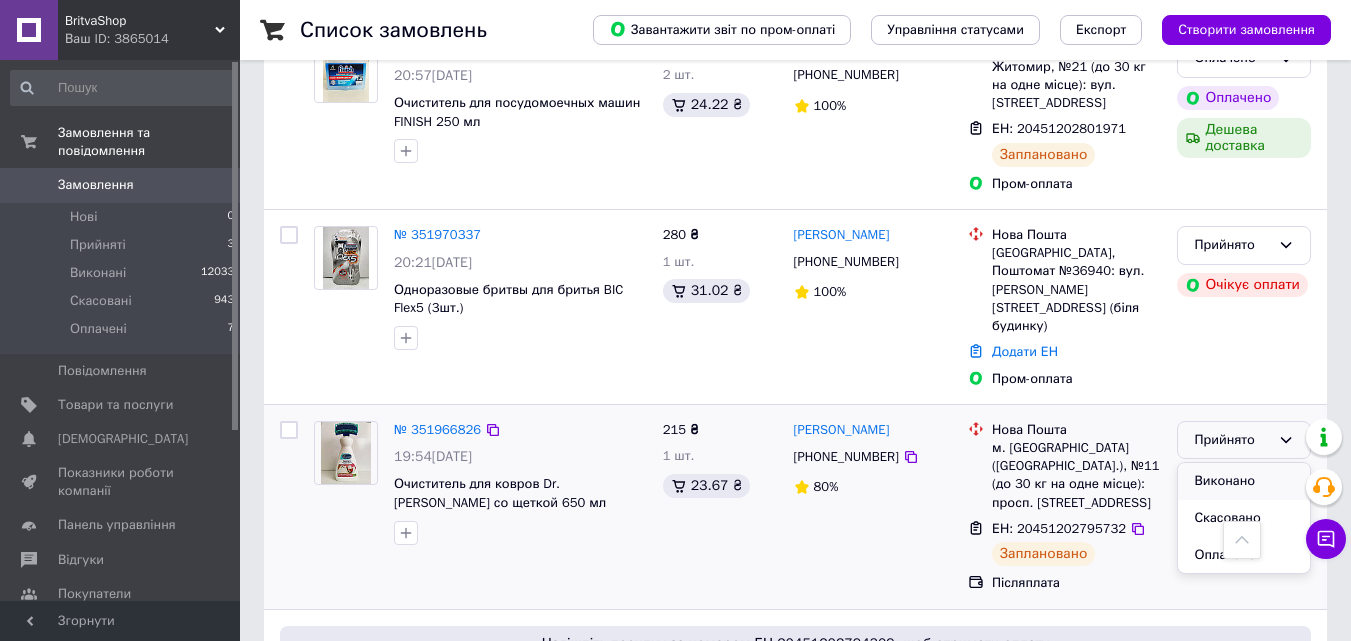 click on "Виконано" at bounding box center (1244, 481) 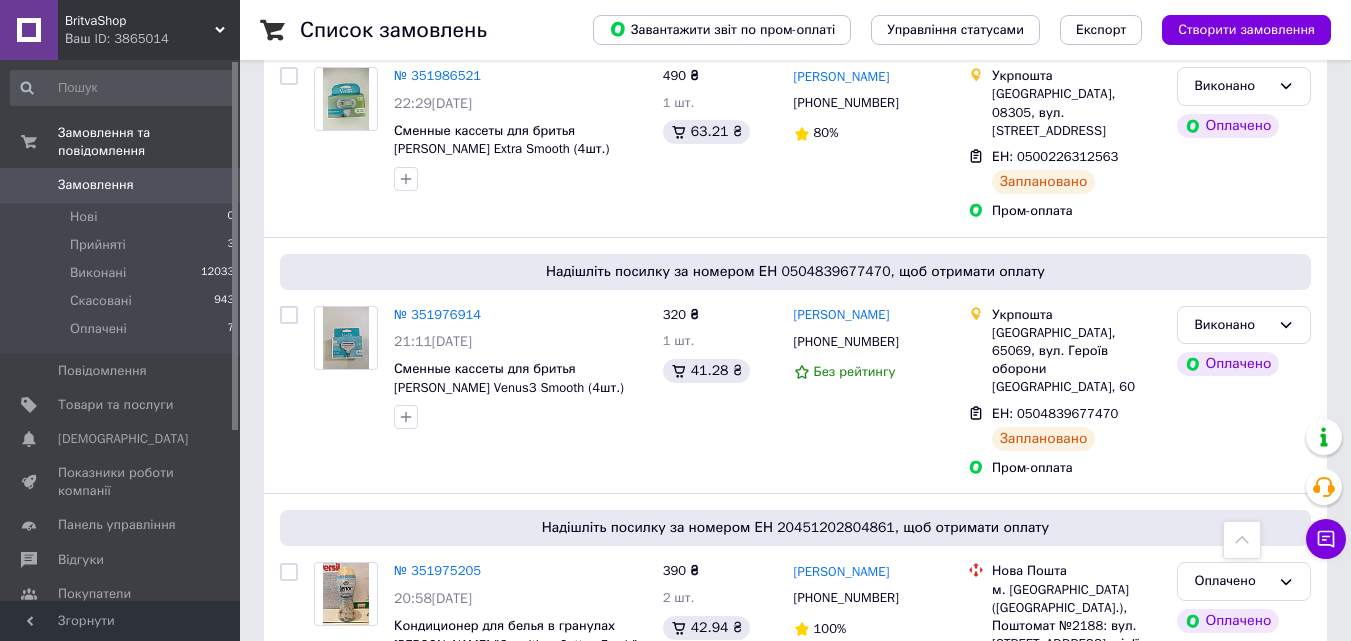 scroll, scrollTop: 3502, scrollLeft: 0, axis: vertical 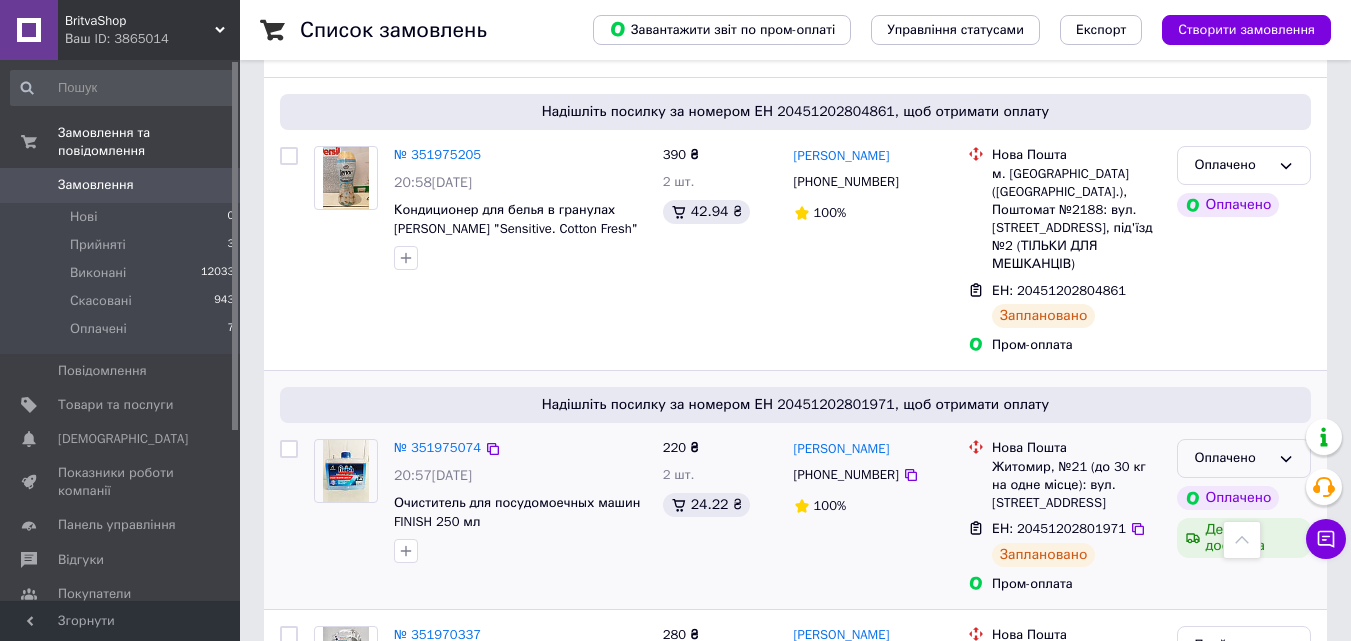 click on "Оплачено" at bounding box center [1244, 458] 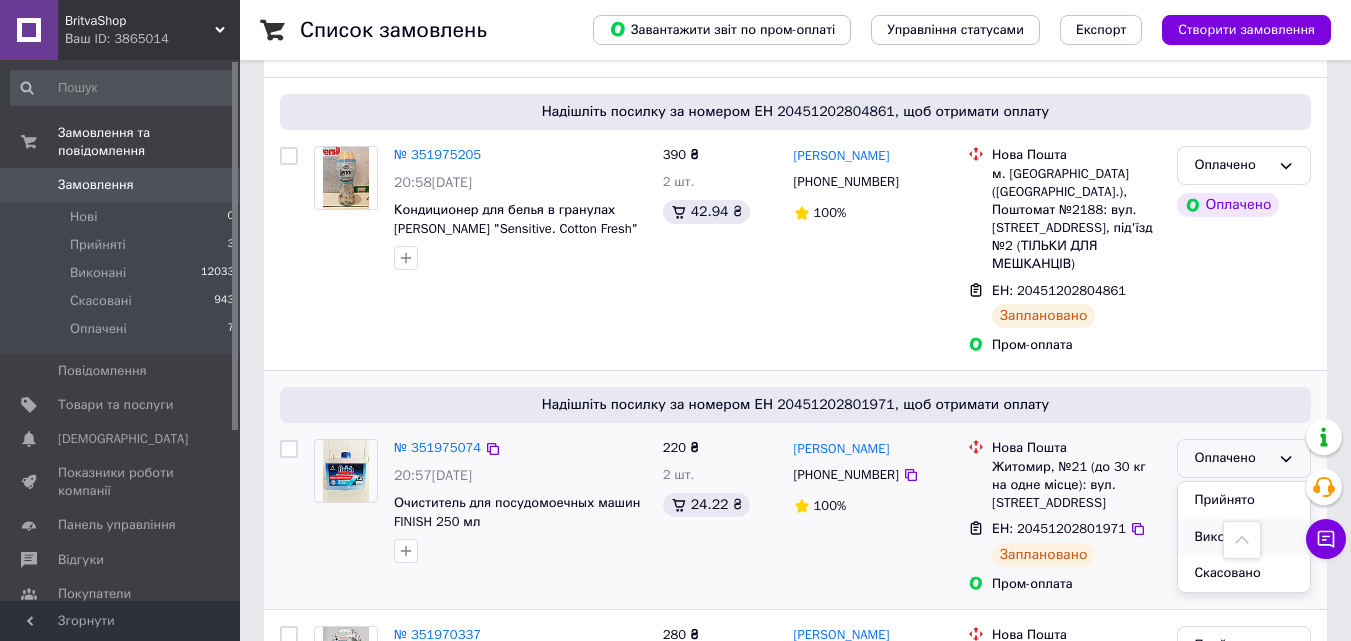 click on "Виконано" at bounding box center [1244, 537] 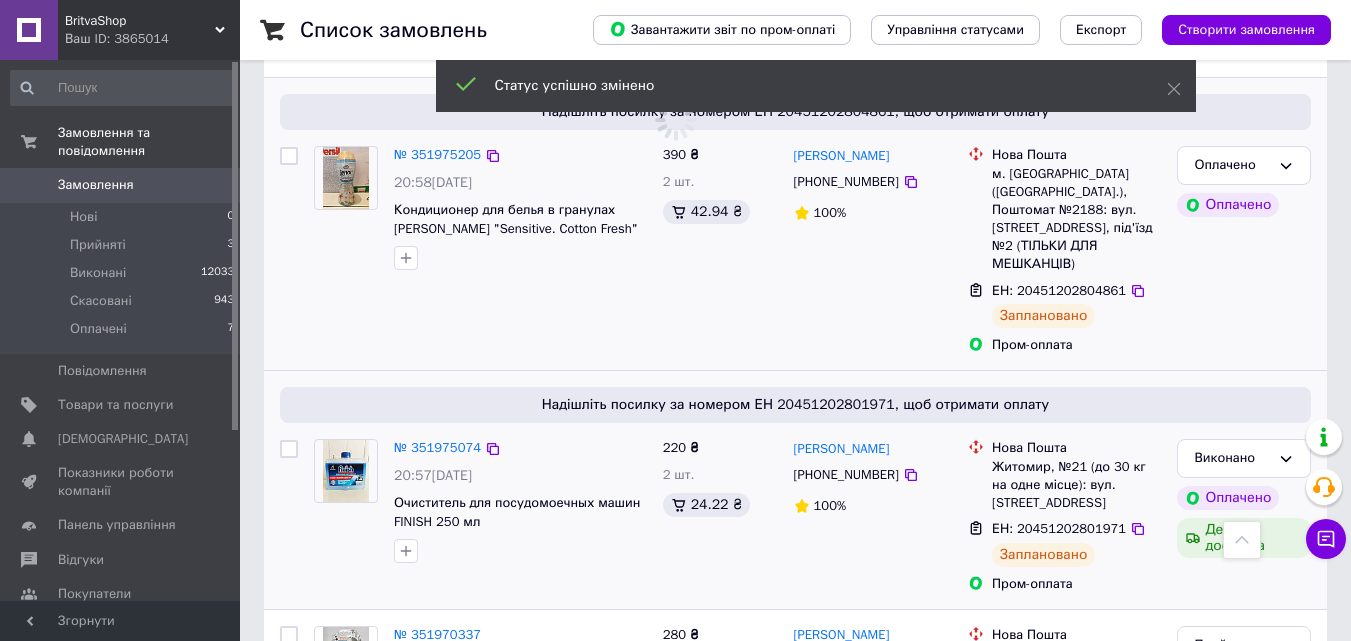 scroll, scrollTop: 3202, scrollLeft: 0, axis: vertical 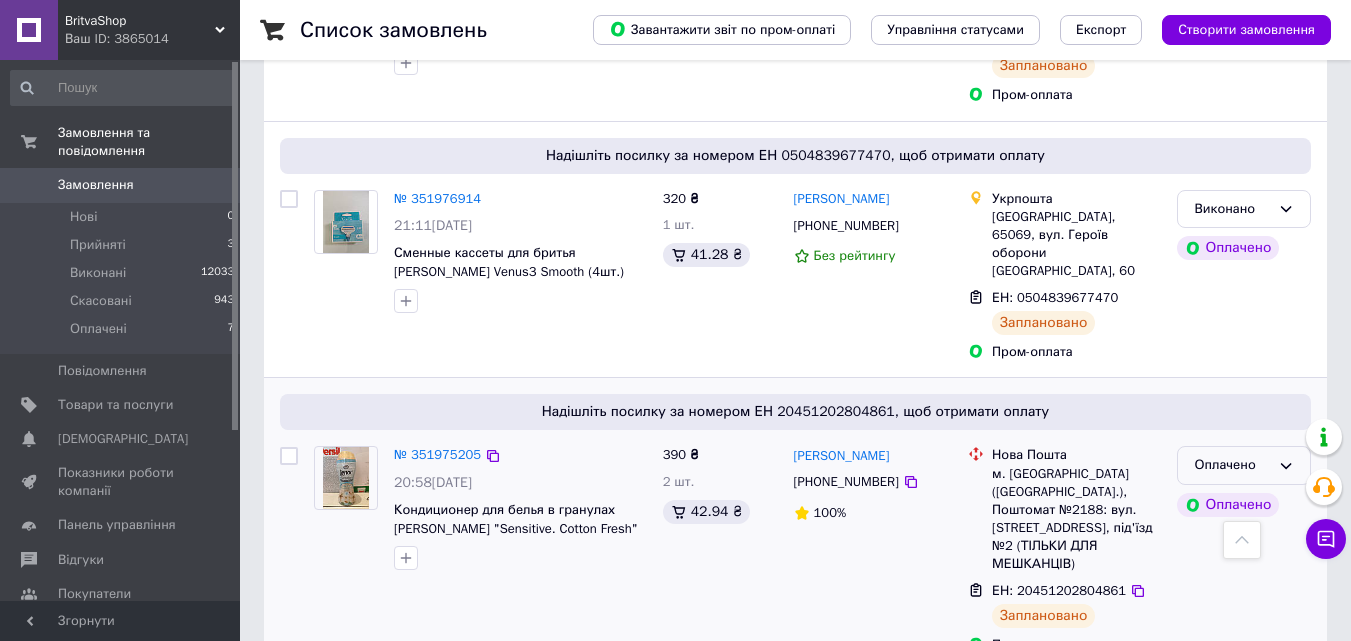 click 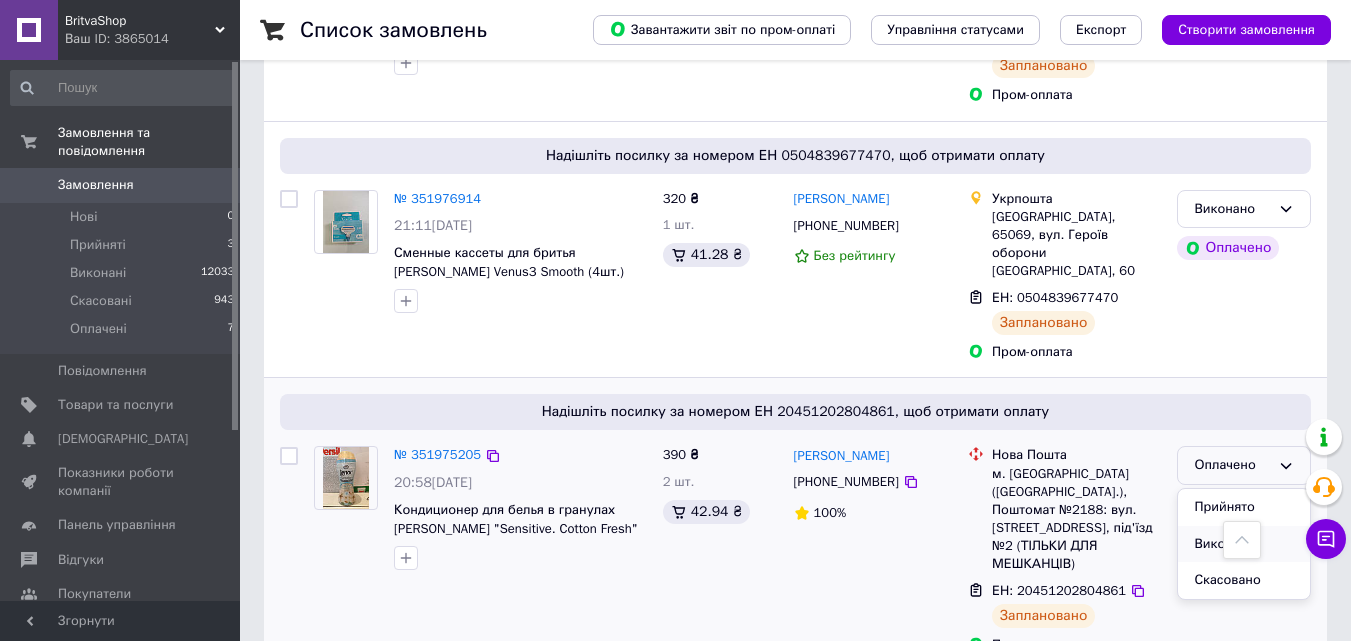 click on "Виконано" at bounding box center (1244, 544) 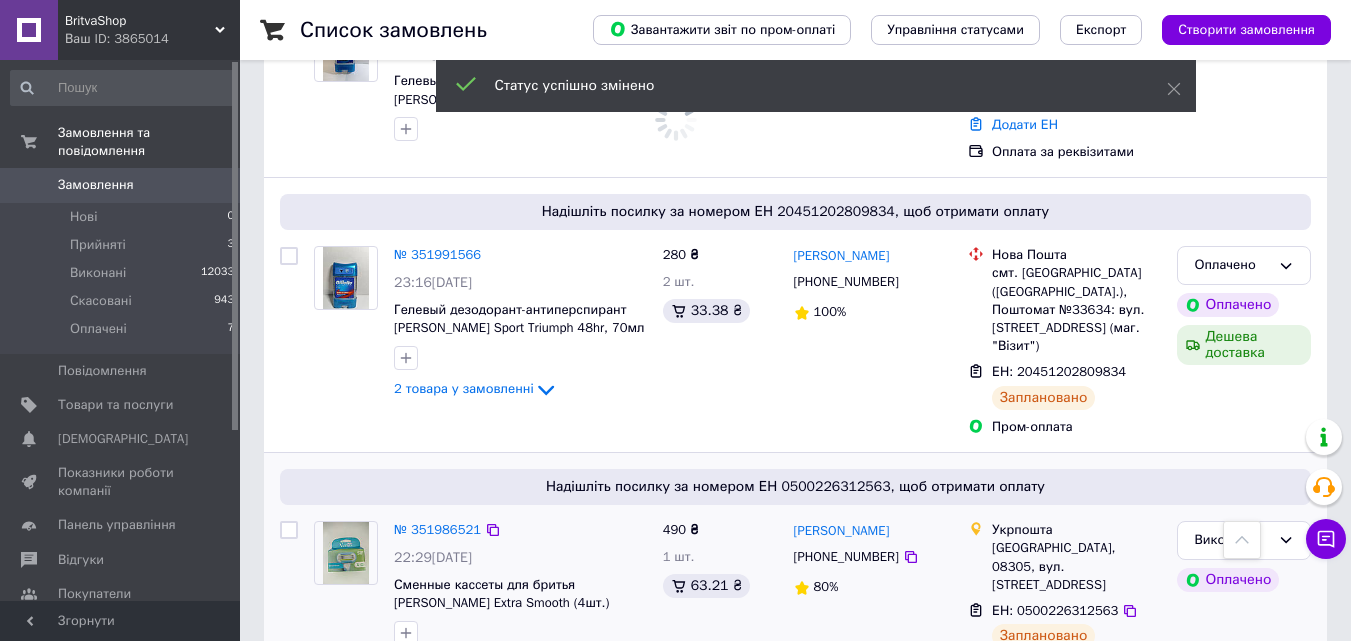 scroll, scrollTop: 2602, scrollLeft: 0, axis: vertical 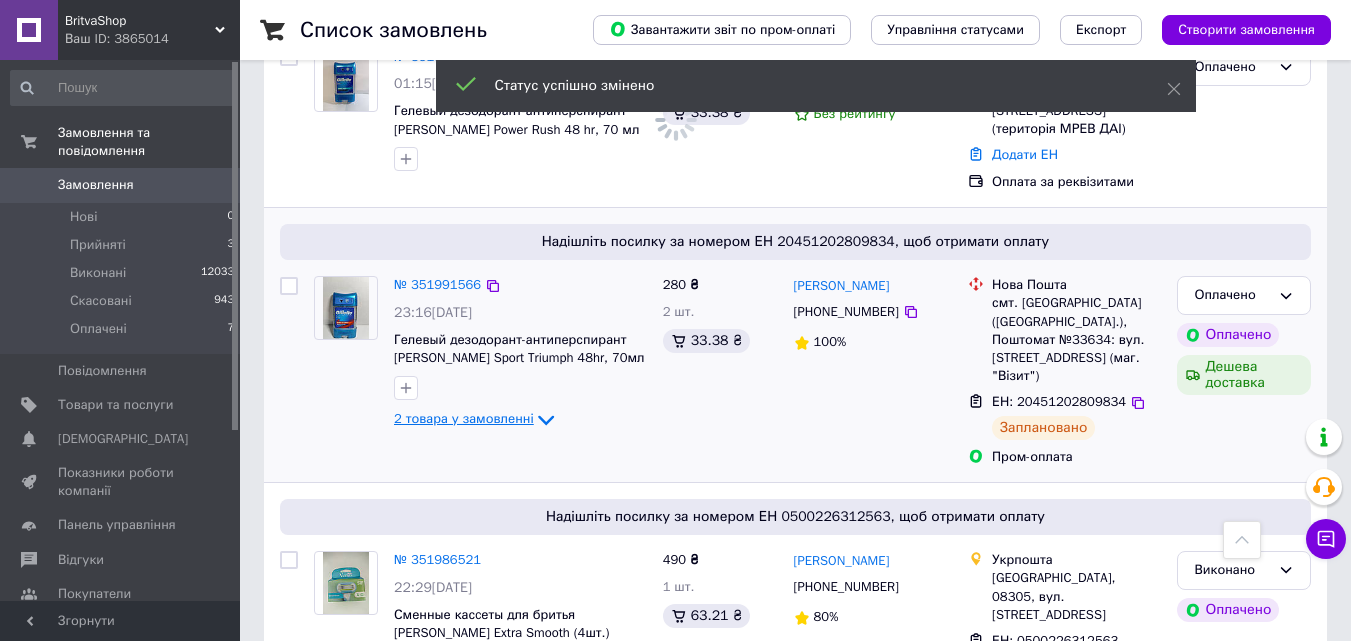 click 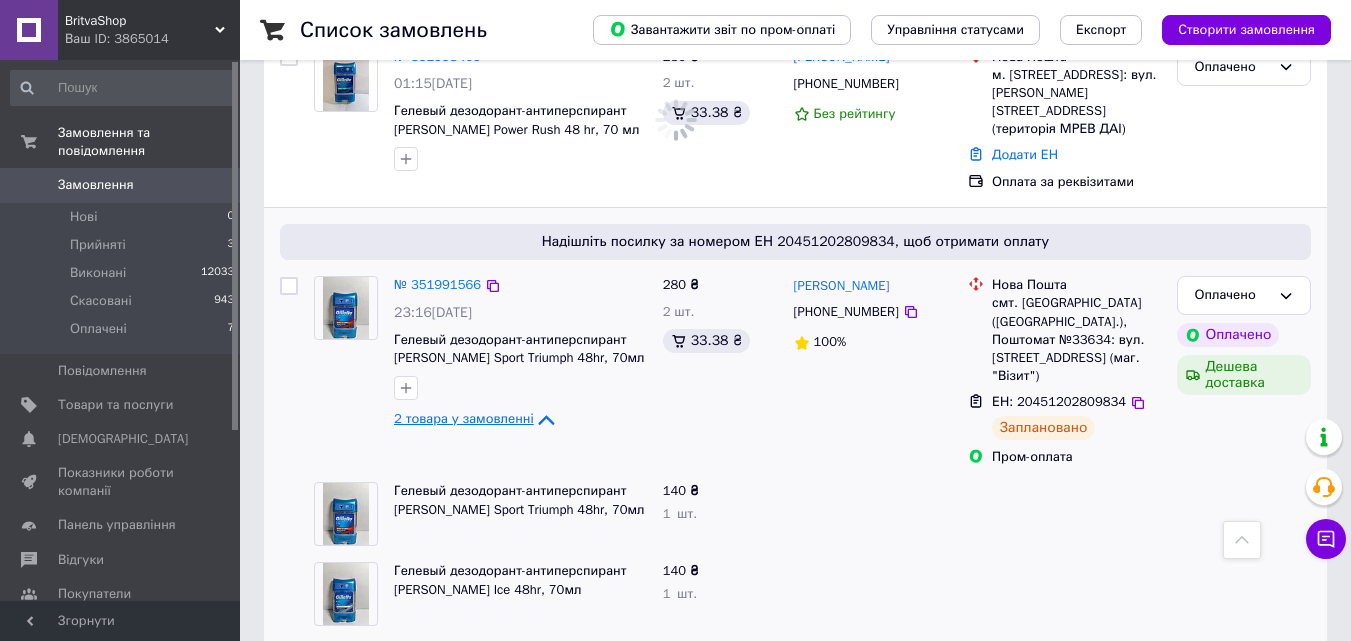 click 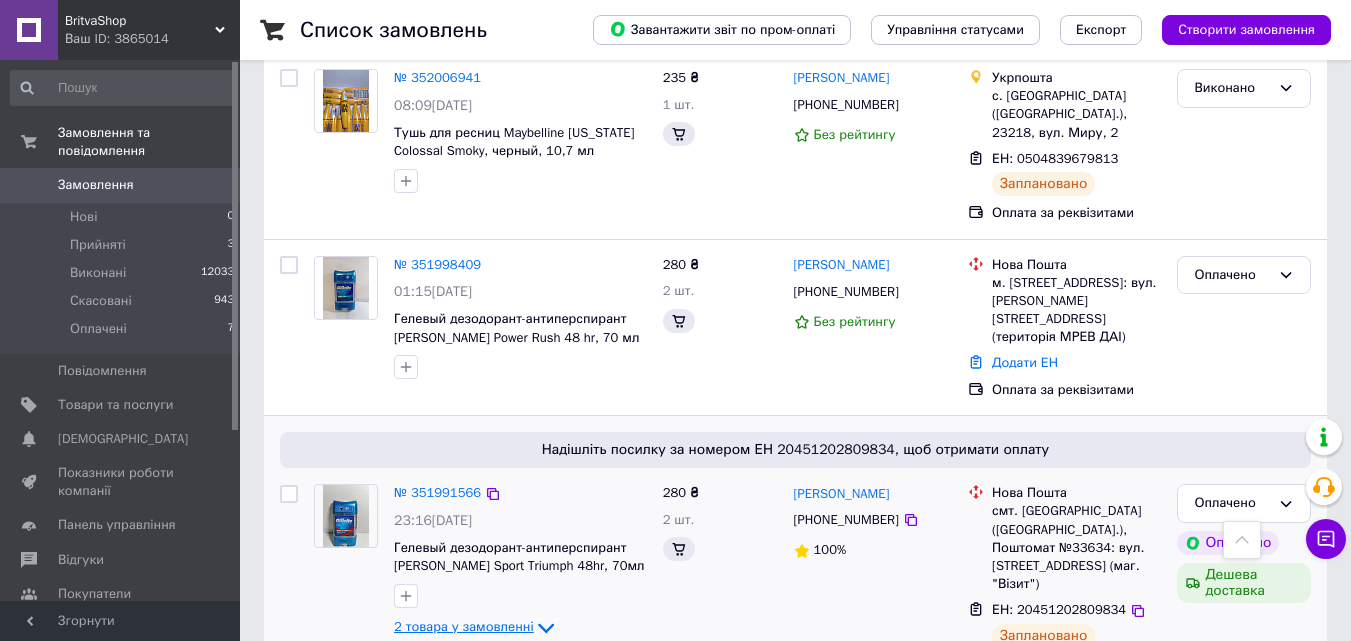 scroll, scrollTop: 2602, scrollLeft: 0, axis: vertical 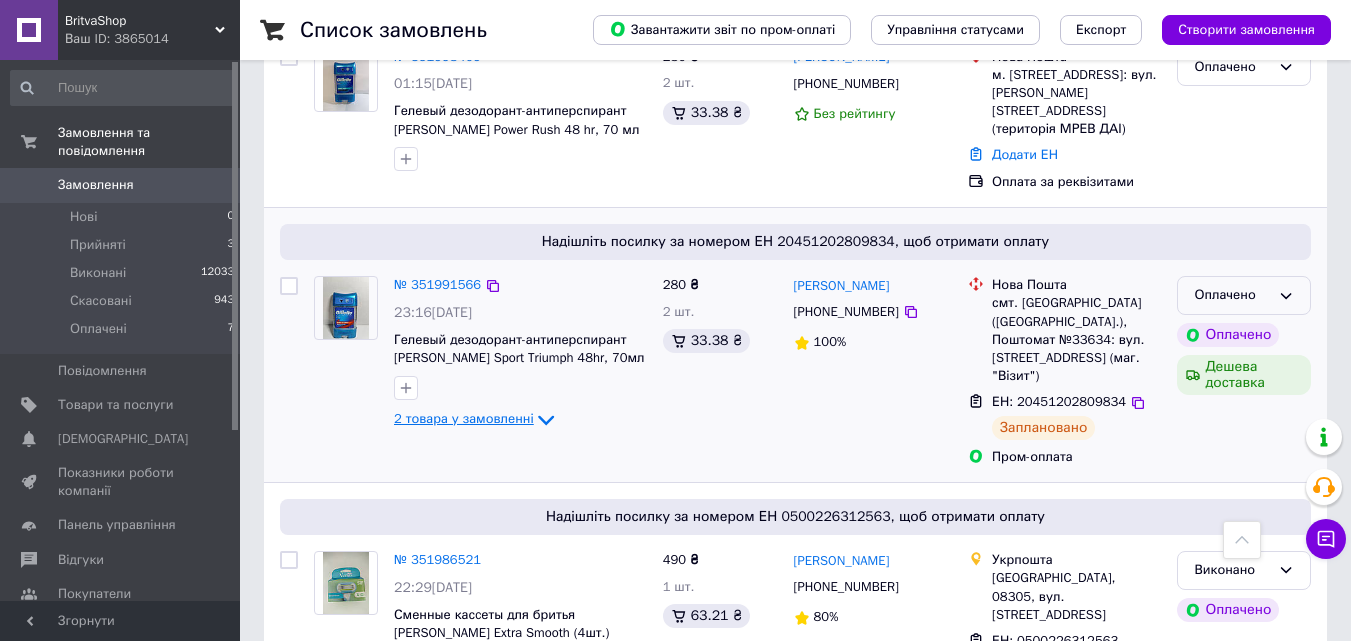 click on "Оплачено" at bounding box center (1244, 295) 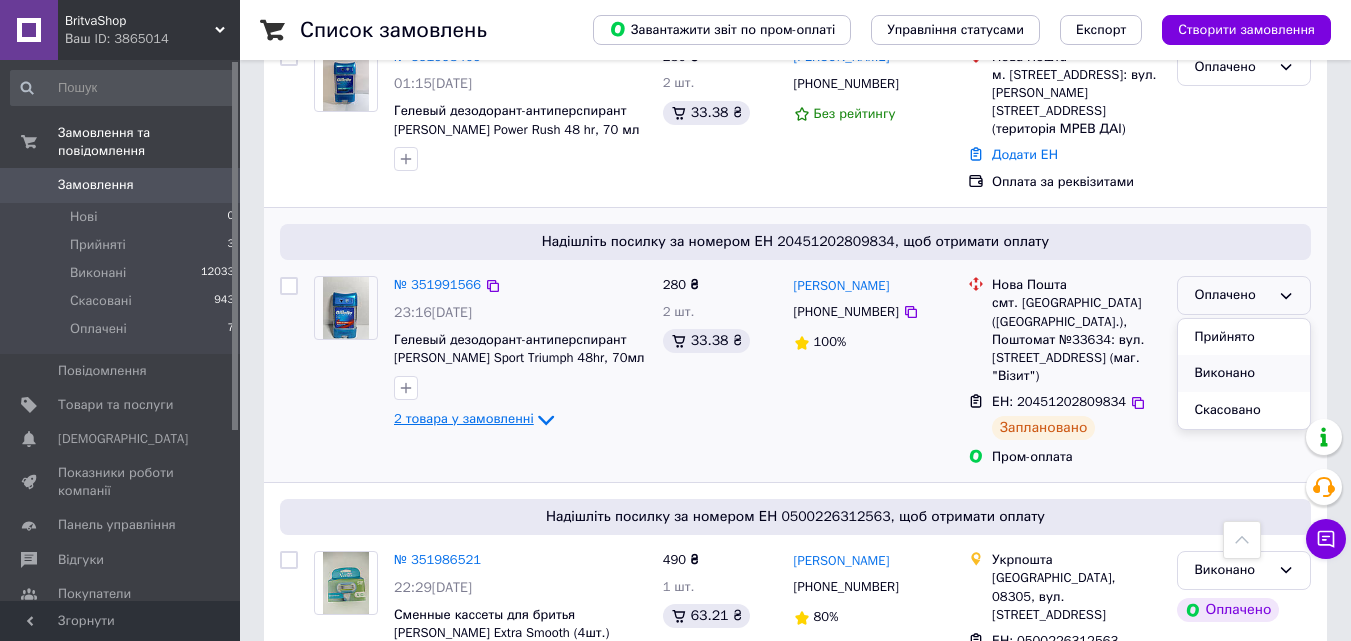 click on "Виконано" at bounding box center [1244, 373] 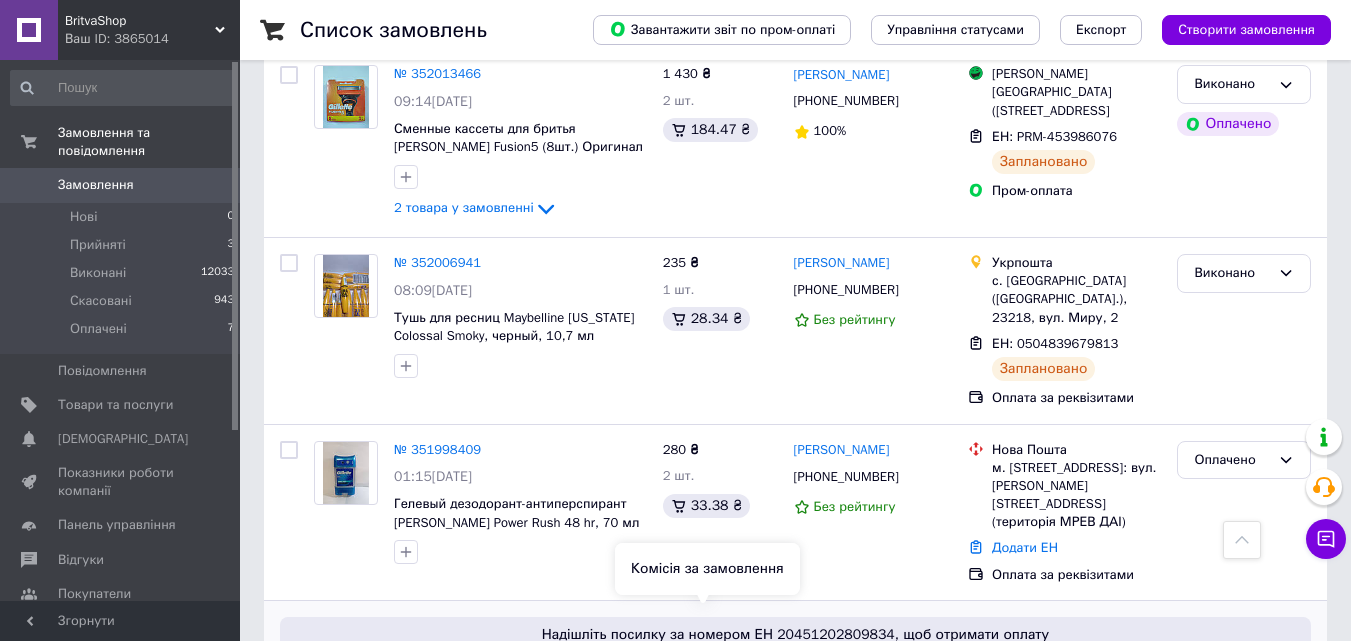 scroll, scrollTop: 2202, scrollLeft: 0, axis: vertical 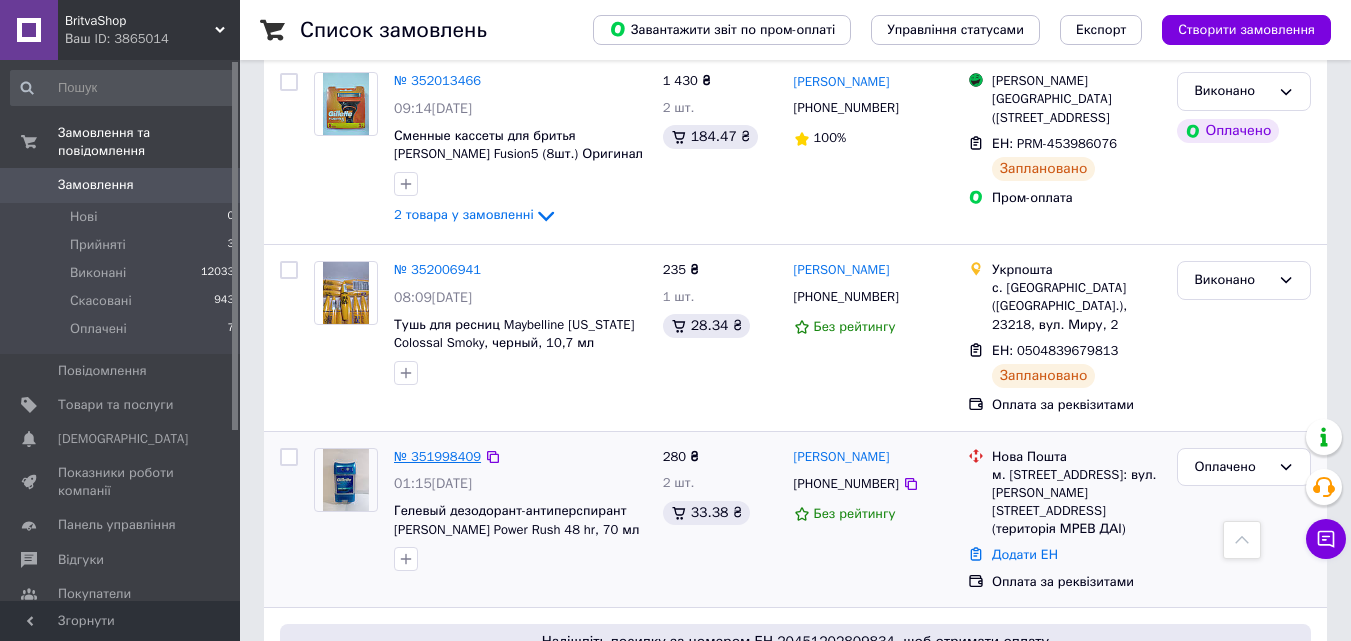 click on "№ 351998409" at bounding box center [437, 456] 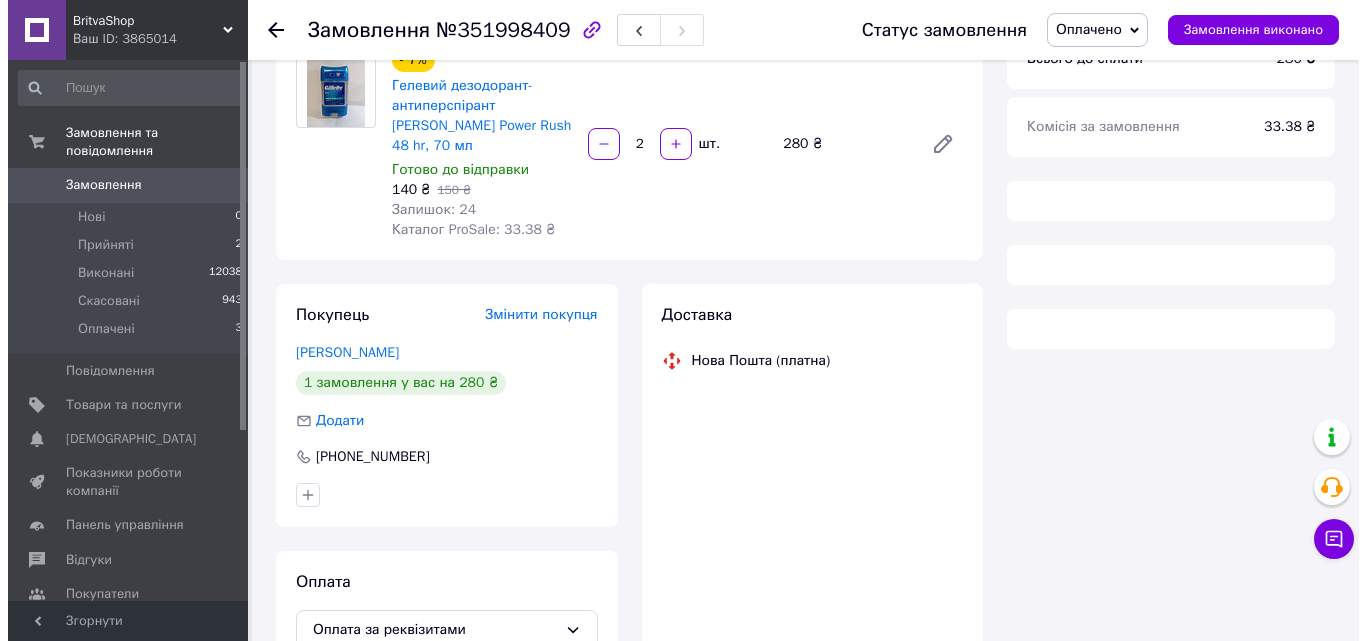 scroll, scrollTop: 80, scrollLeft: 0, axis: vertical 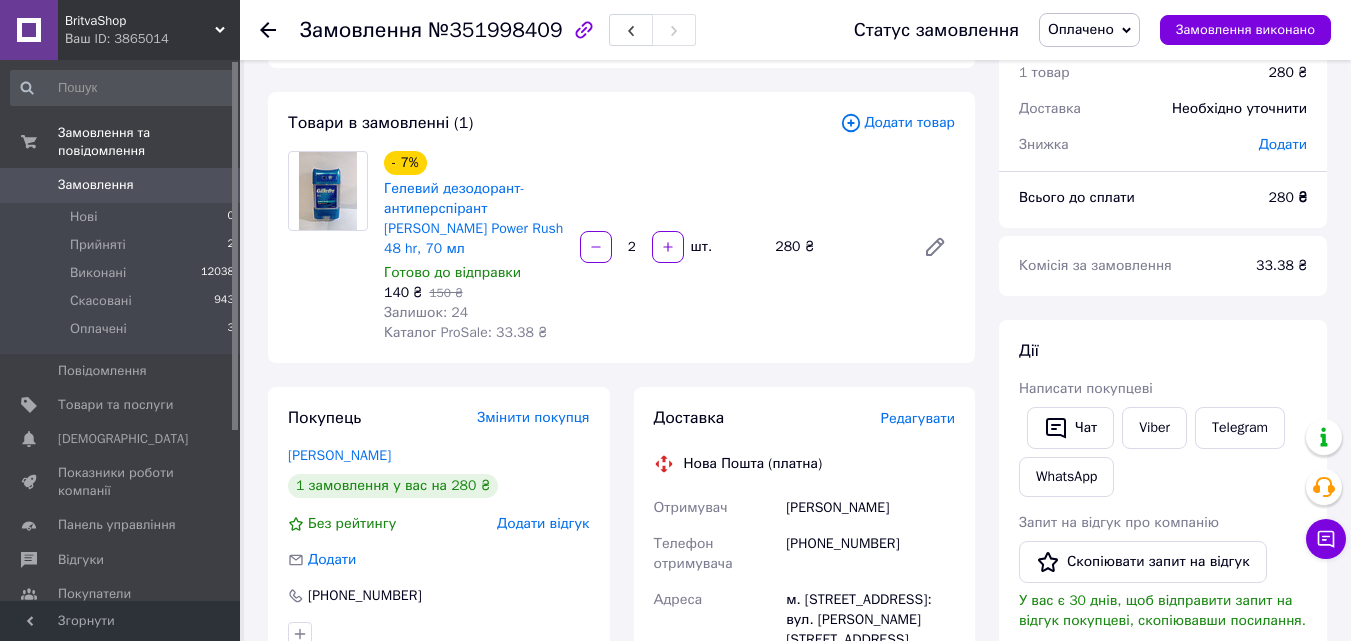 click on "Редагувати" at bounding box center [918, 418] 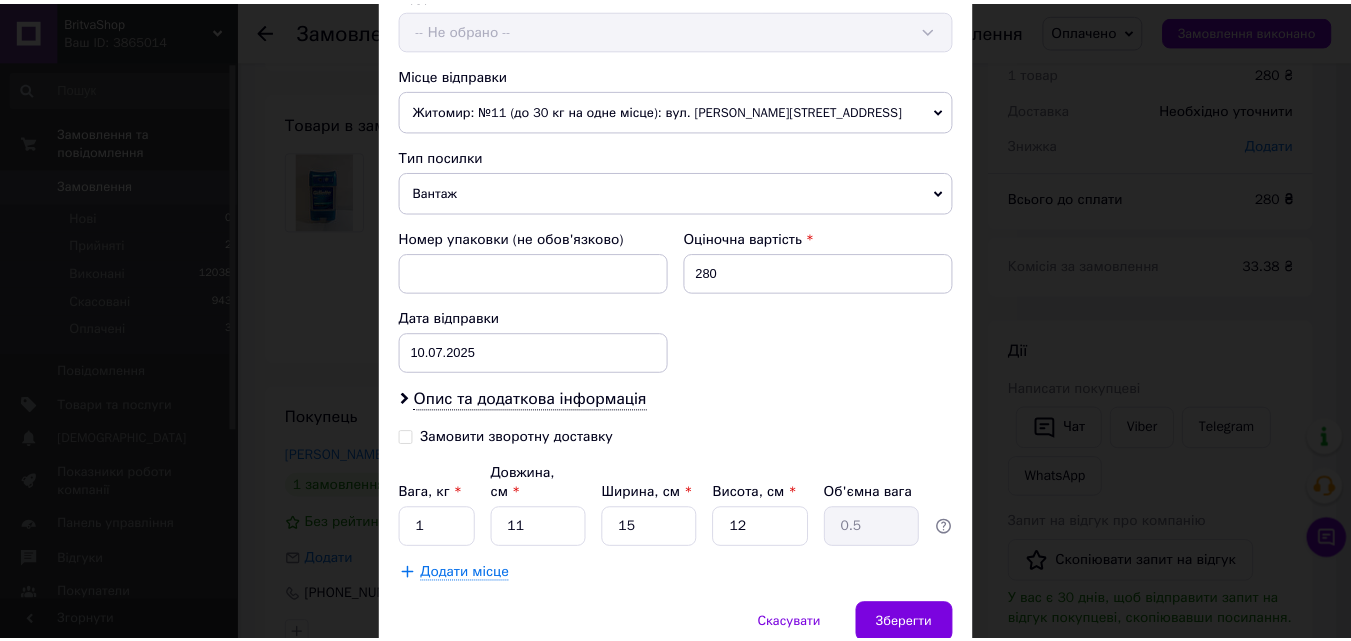scroll, scrollTop: 723, scrollLeft: 0, axis: vertical 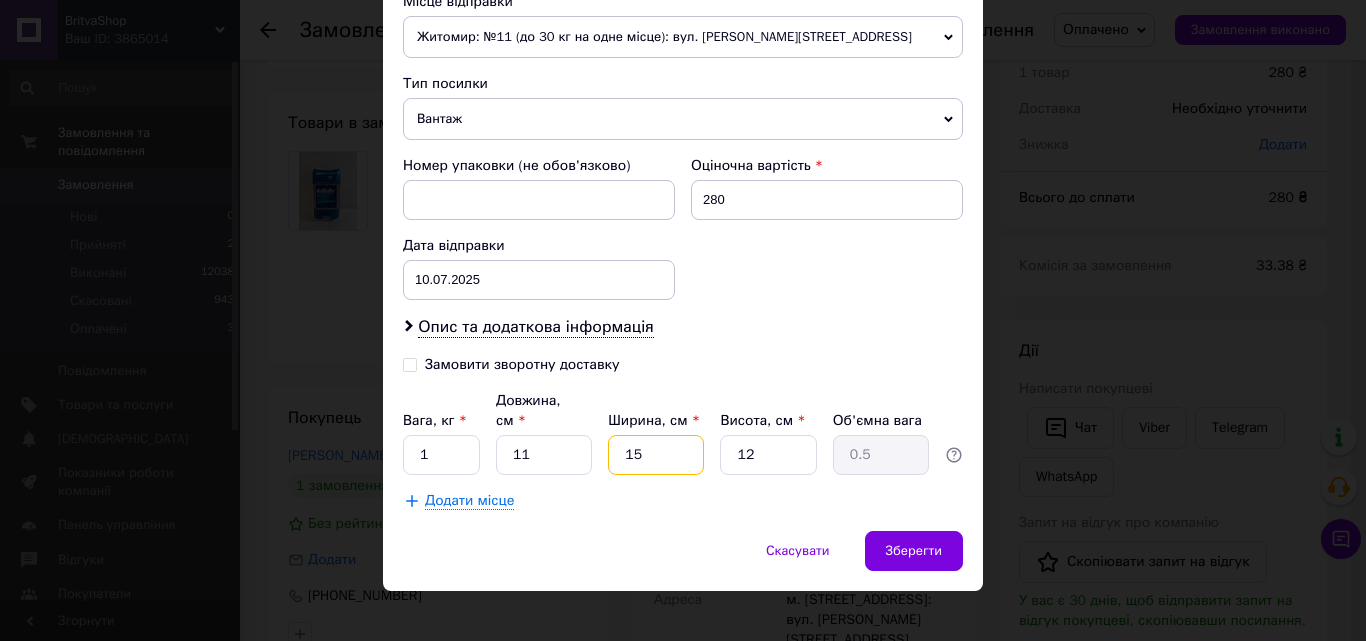click on "15" at bounding box center [656, 455] 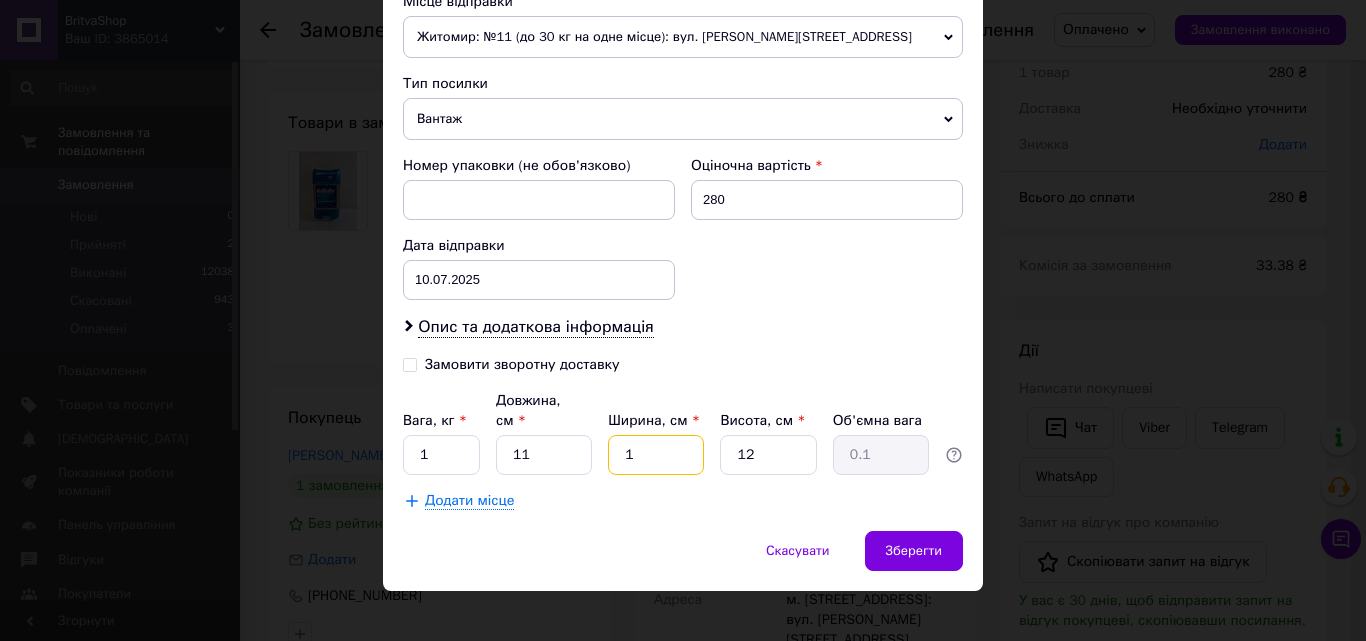 type 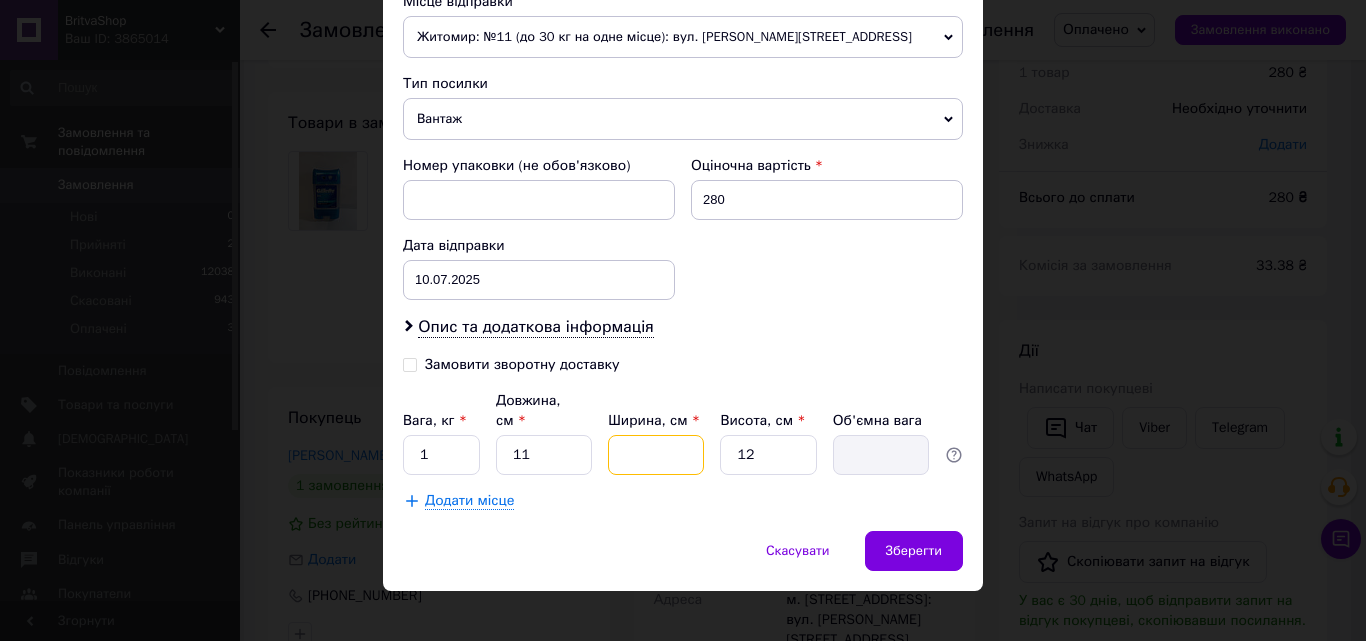 type on "2" 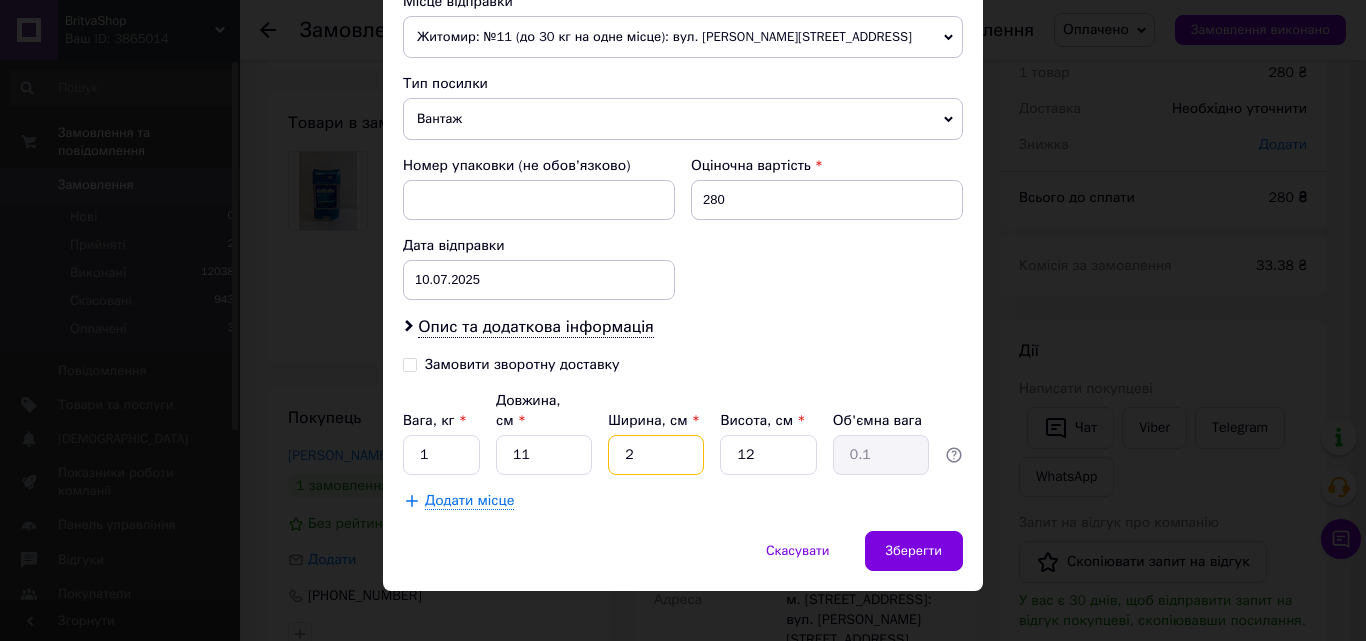 type on "26" 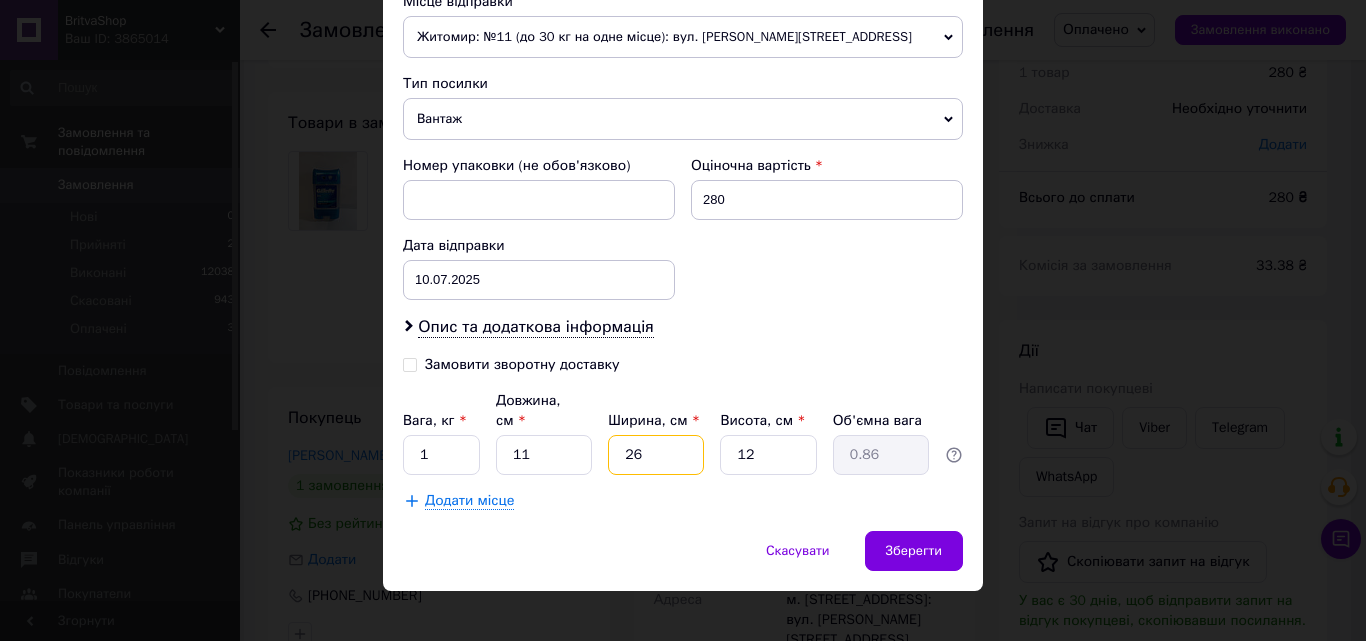 type on "26" 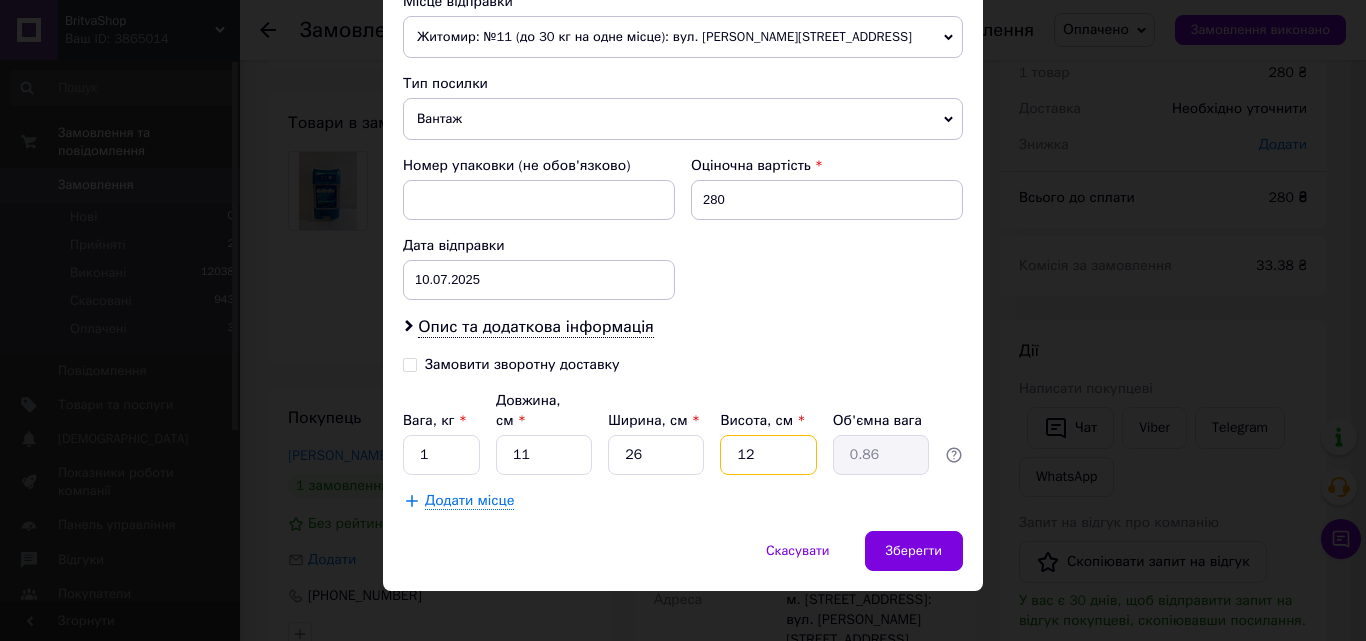 click on "12" at bounding box center [768, 455] 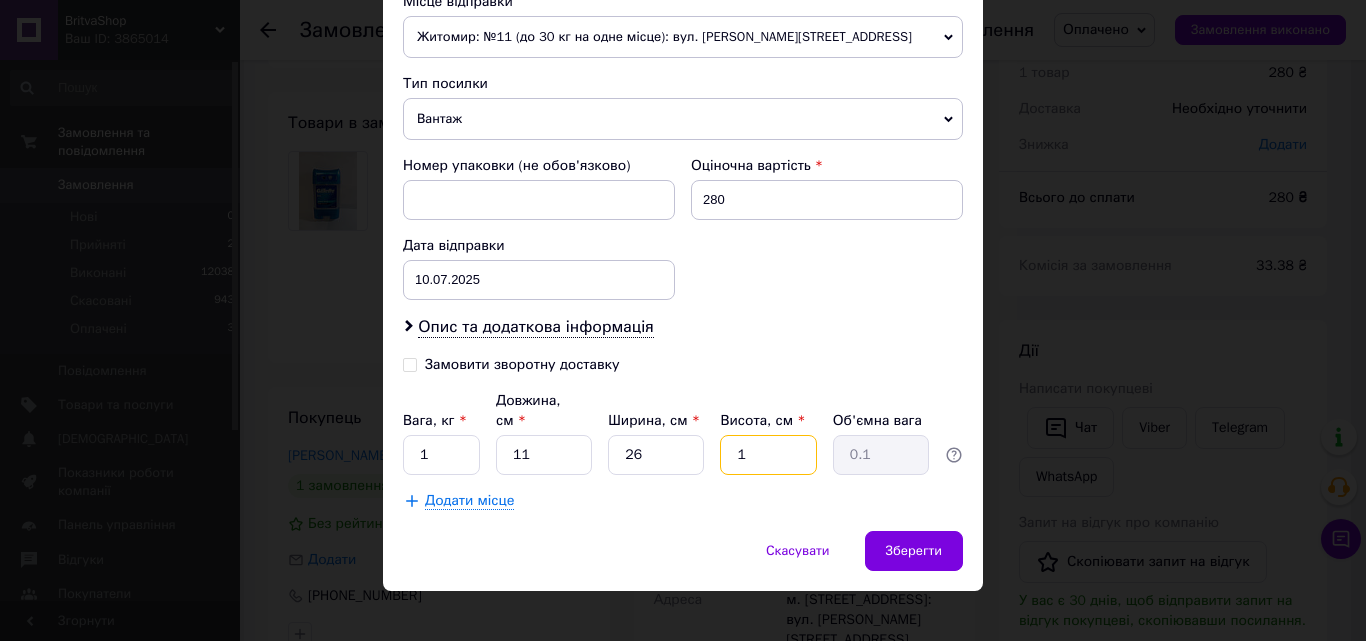 type on "14" 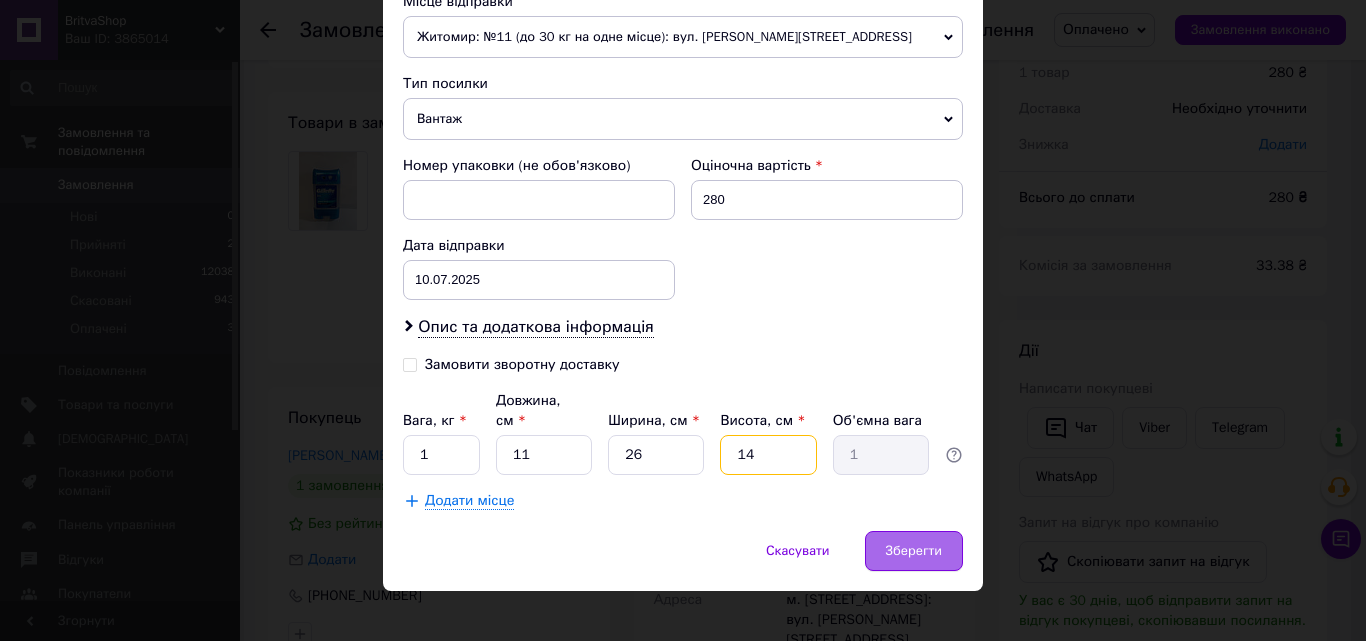 type on "14" 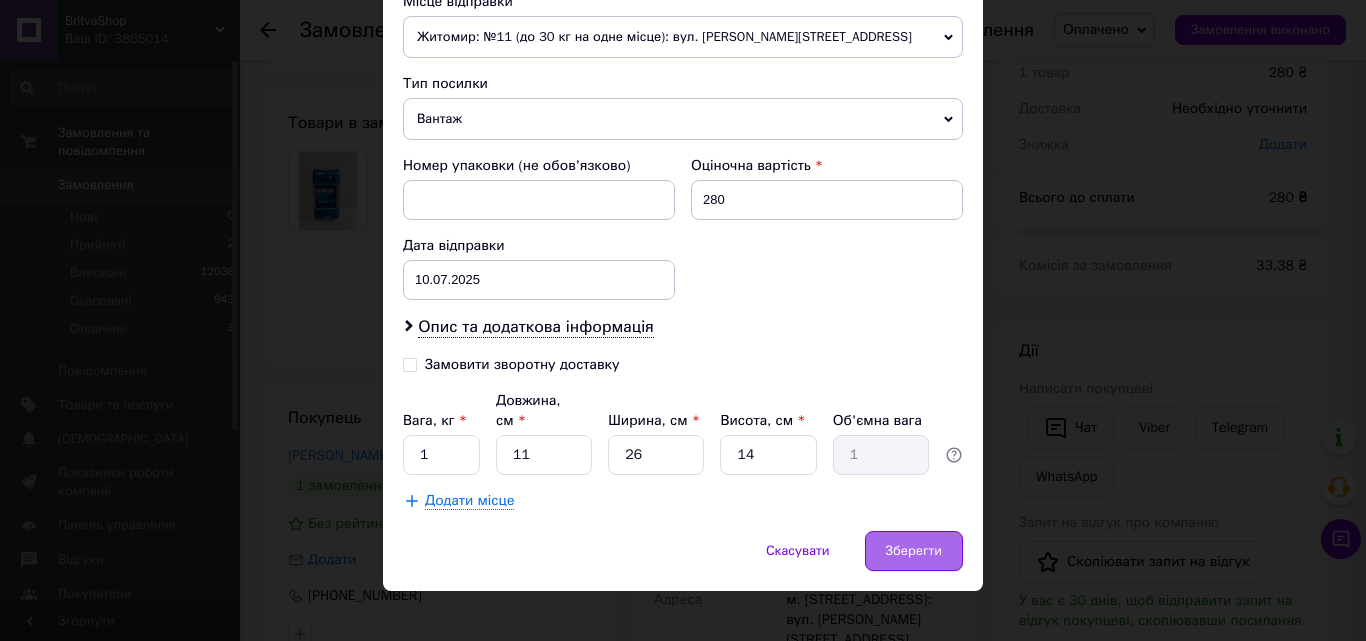 click on "Зберегти" at bounding box center [914, 551] 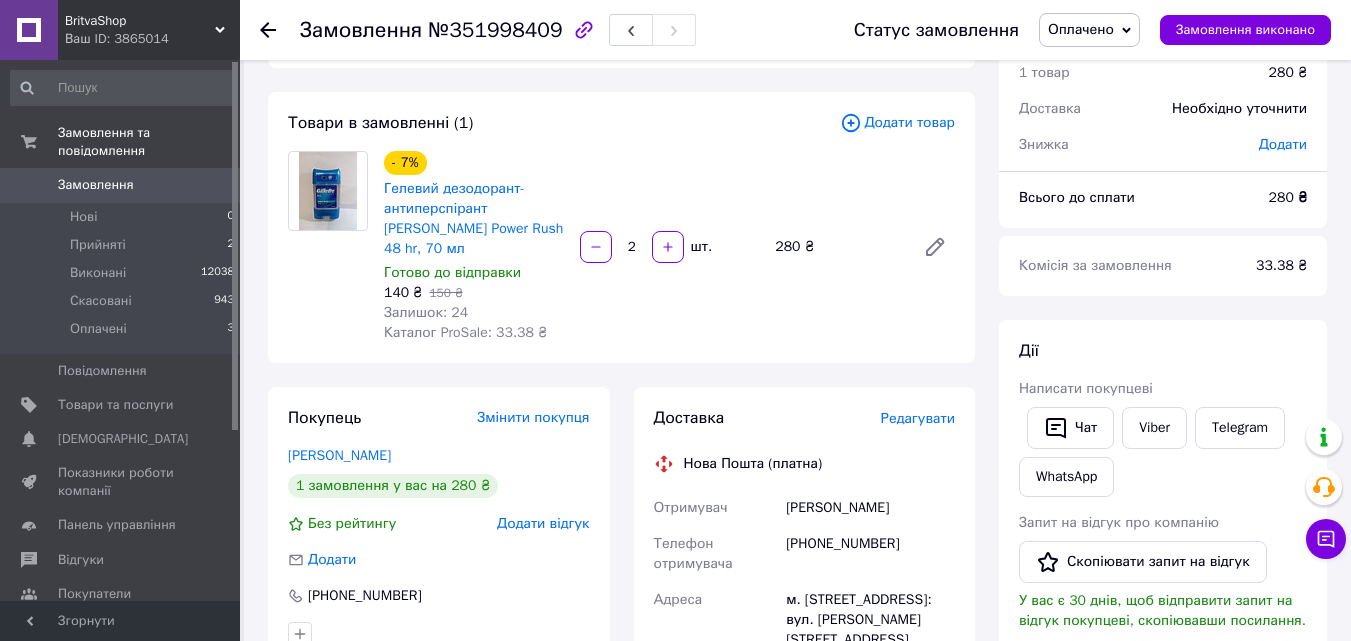 click on "Замовлення 0" at bounding box center (123, 185) 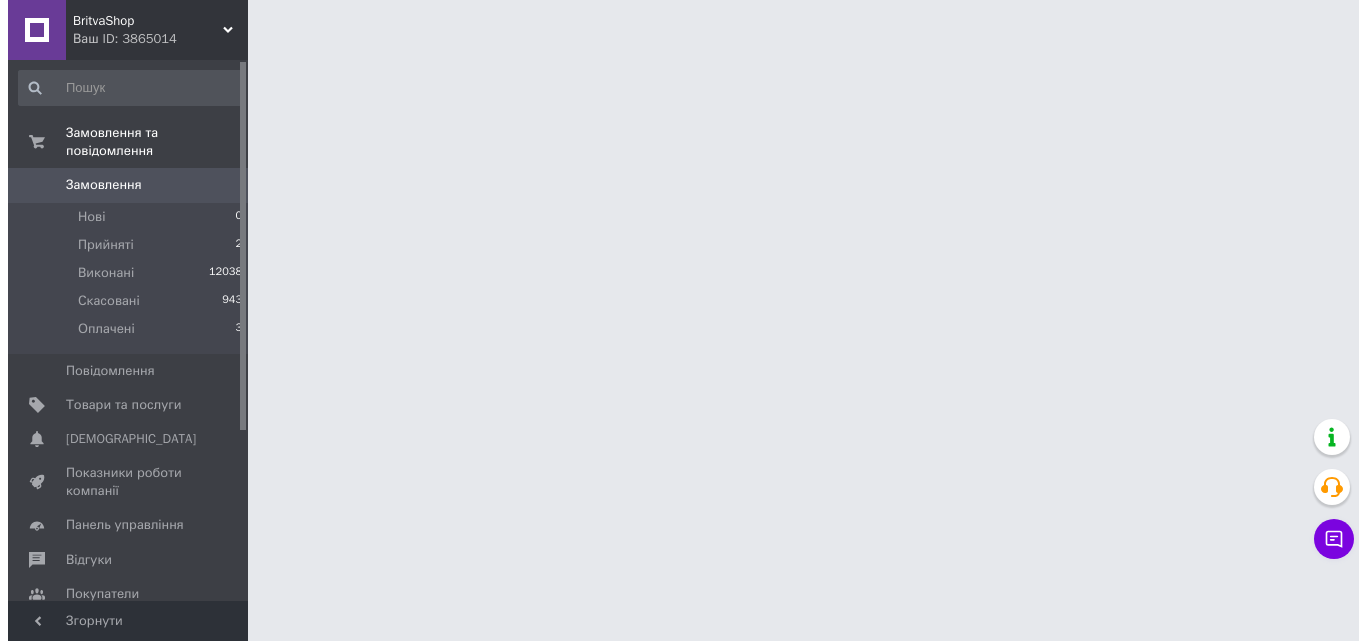 scroll, scrollTop: 0, scrollLeft: 0, axis: both 